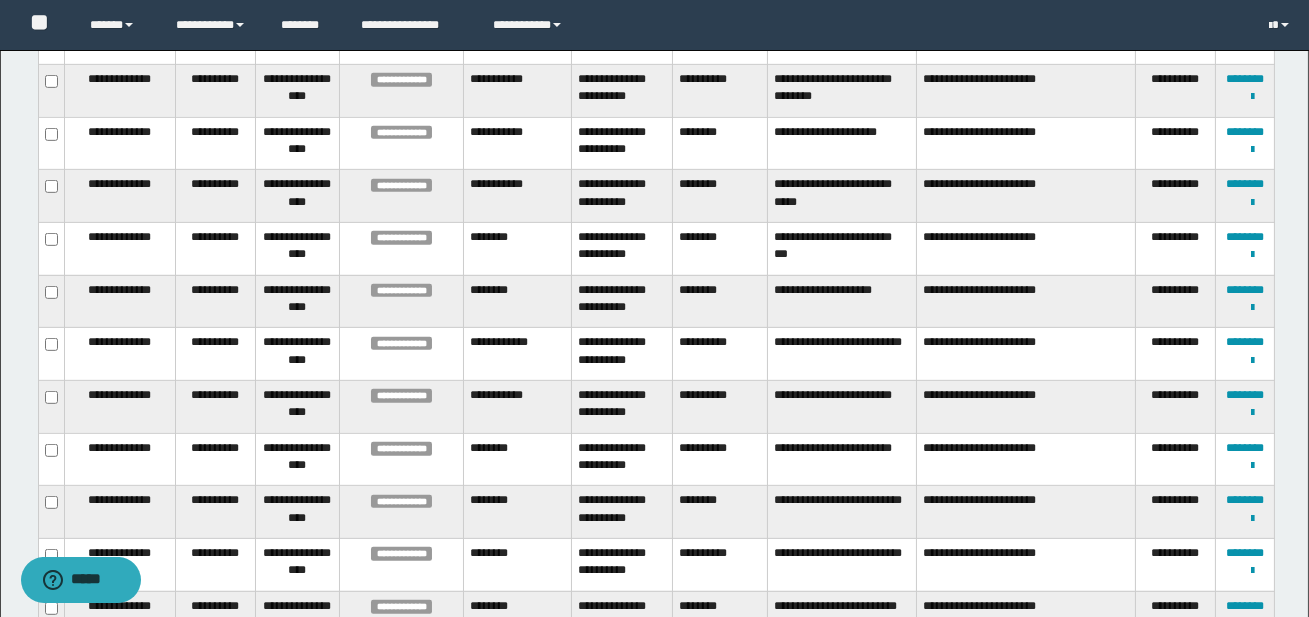 scroll, scrollTop: 0, scrollLeft: 0, axis: both 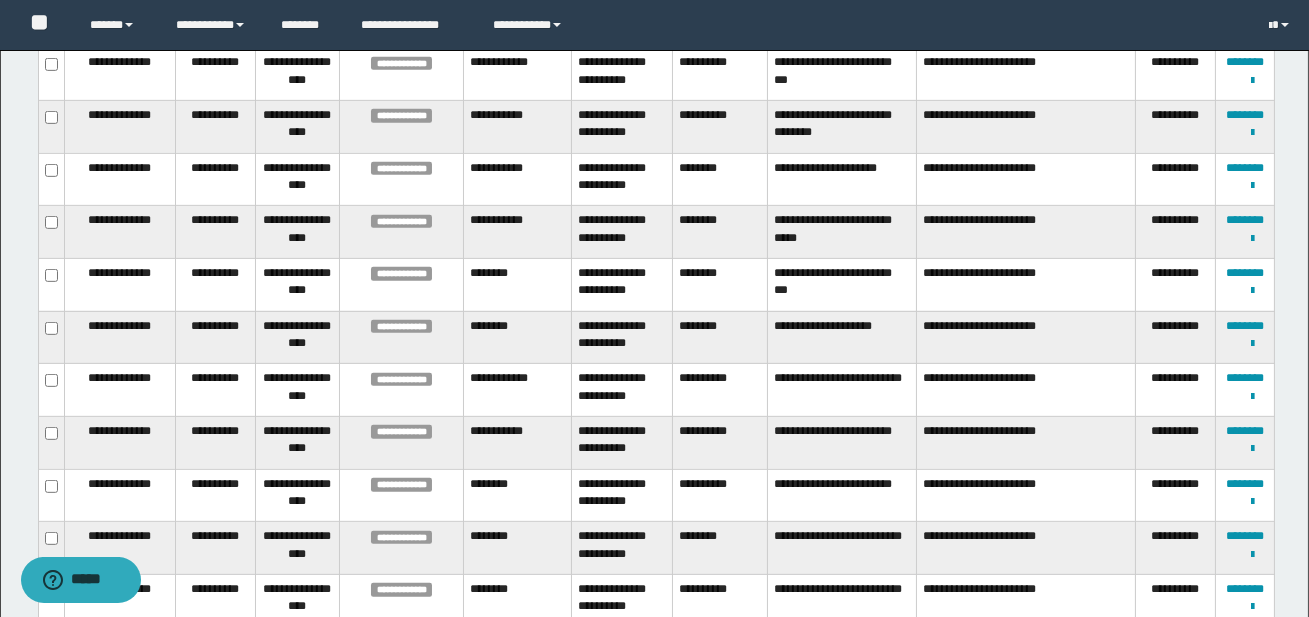click on "********" at bounding box center (1245, -43) 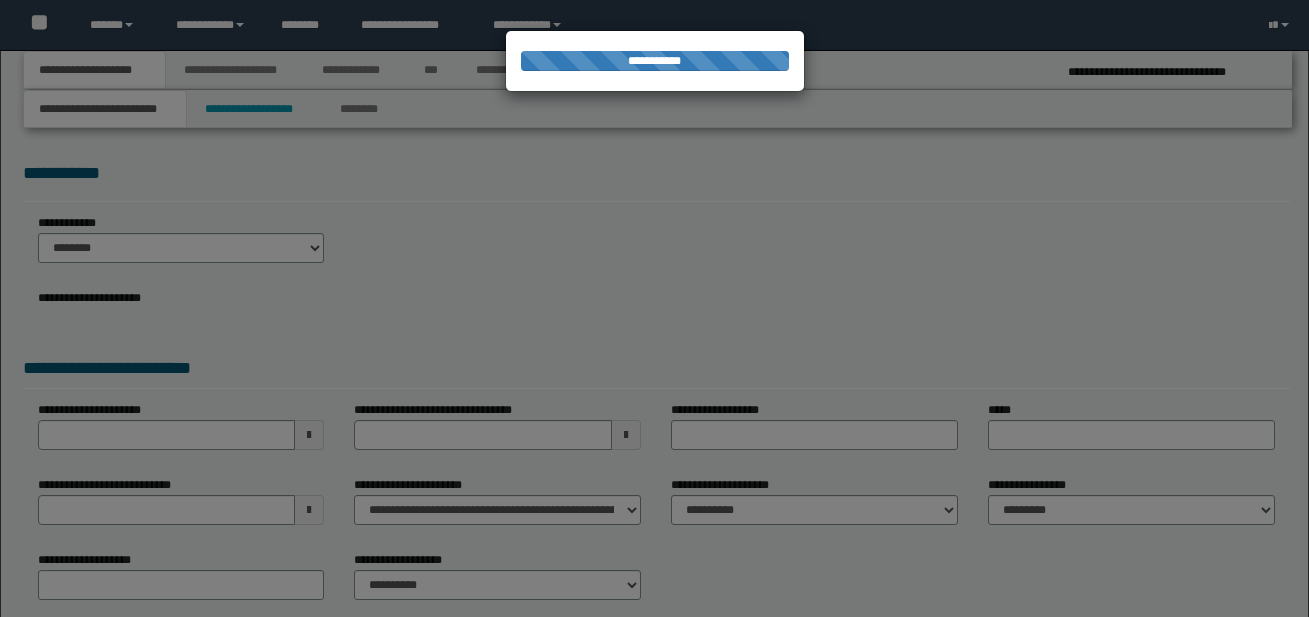 scroll, scrollTop: 0, scrollLeft: 0, axis: both 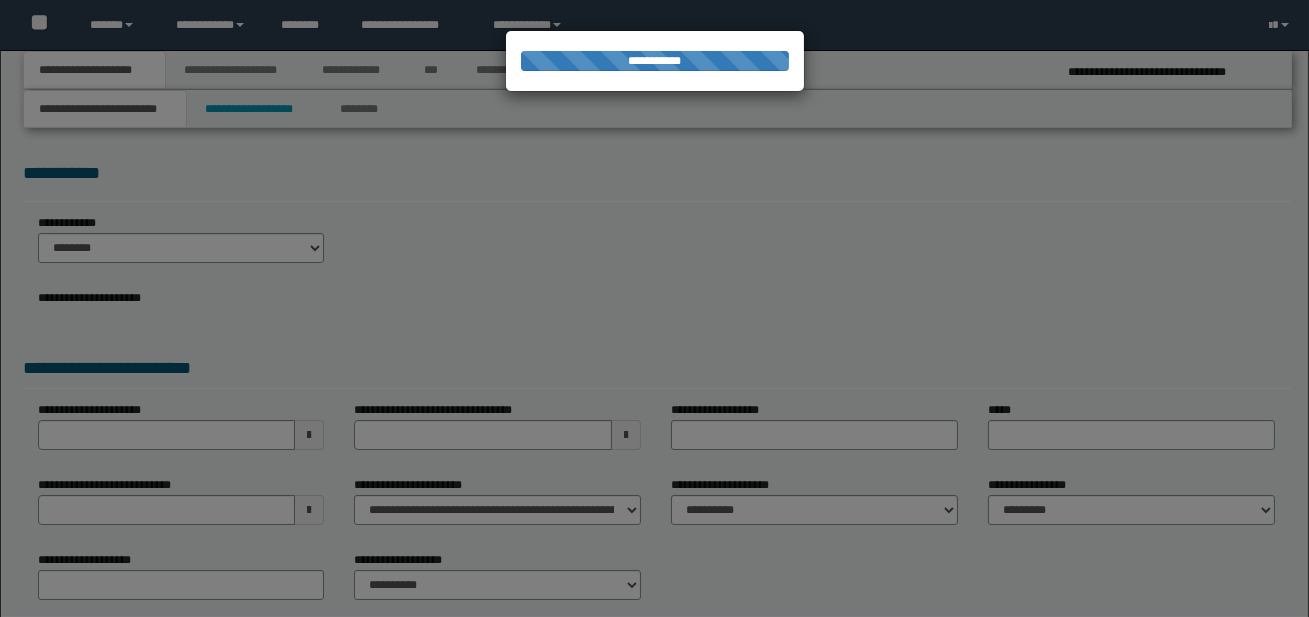 select on "*" 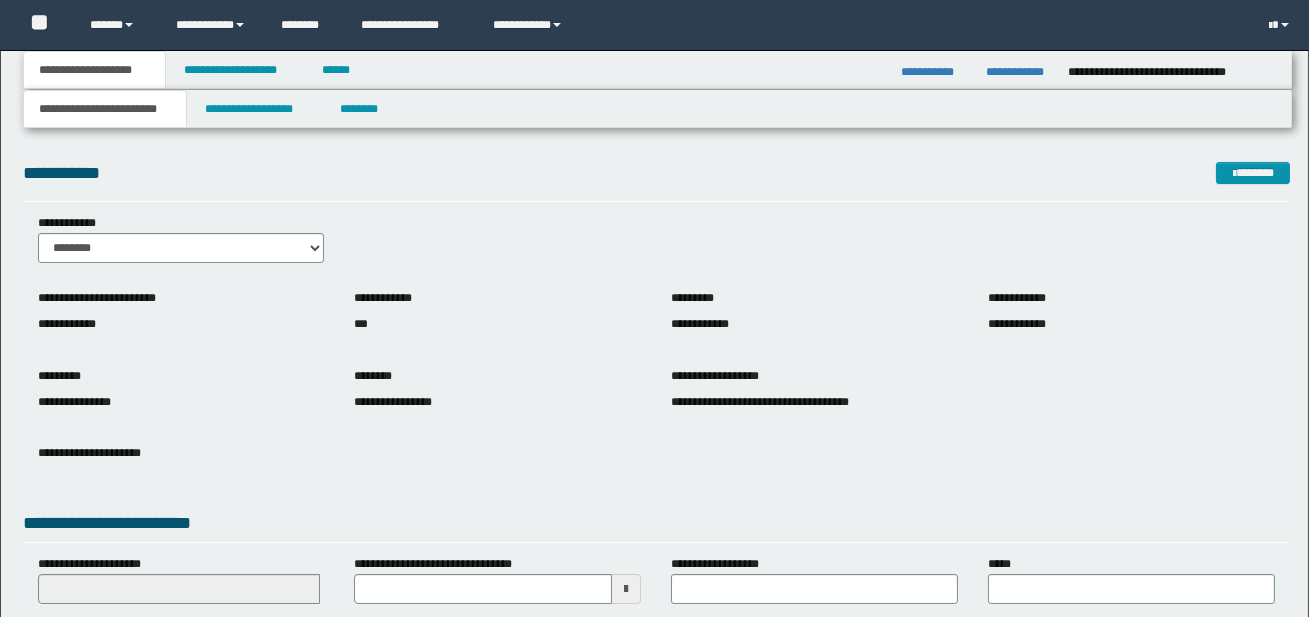 scroll, scrollTop: 0, scrollLeft: 0, axis: both 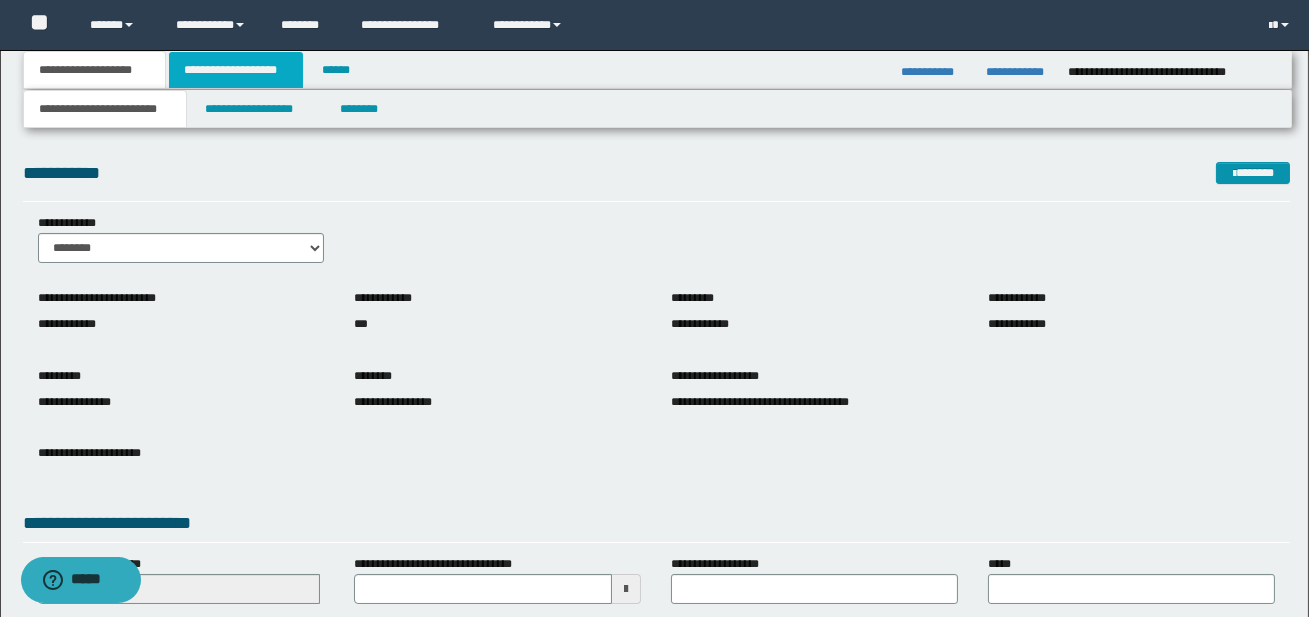 click on "**********" at bounding box center (236, 70) 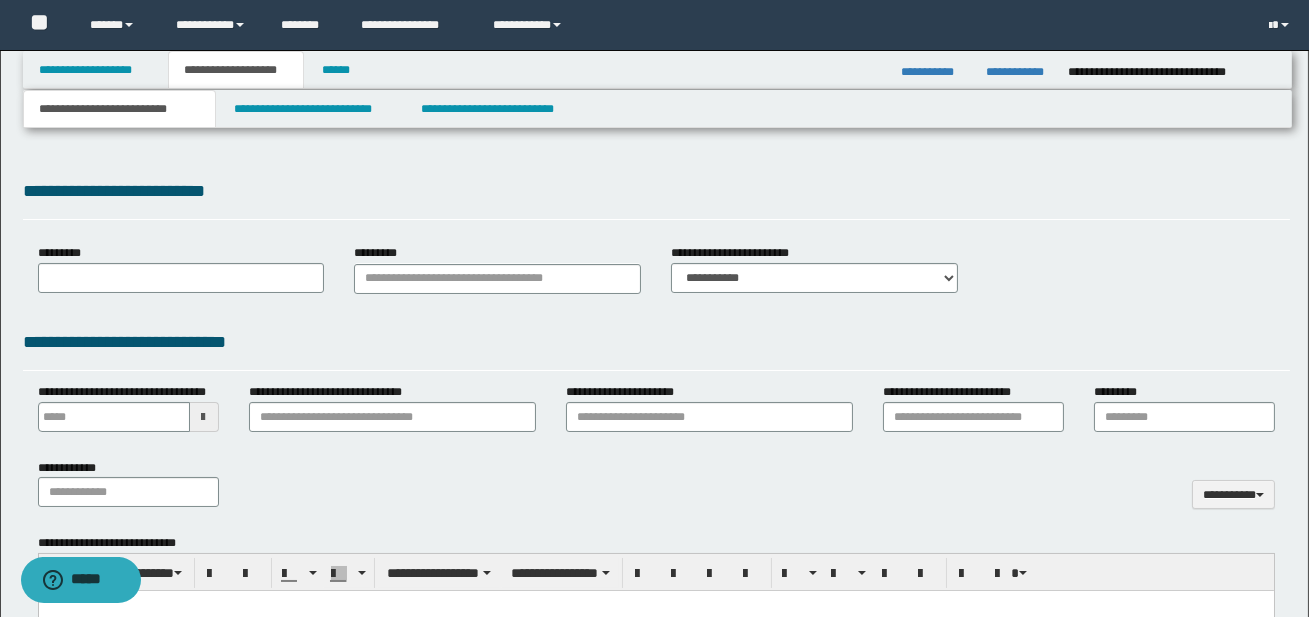 type 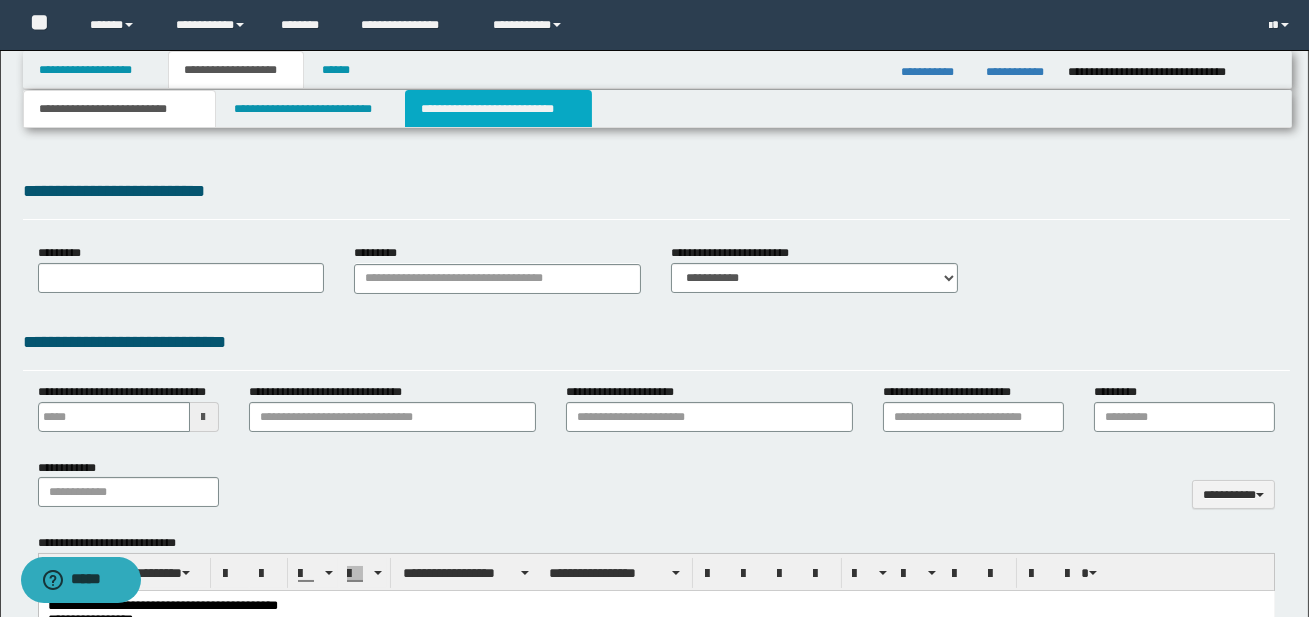 scroll, scrollTop: 0, scrollLeft: 0, axis: both 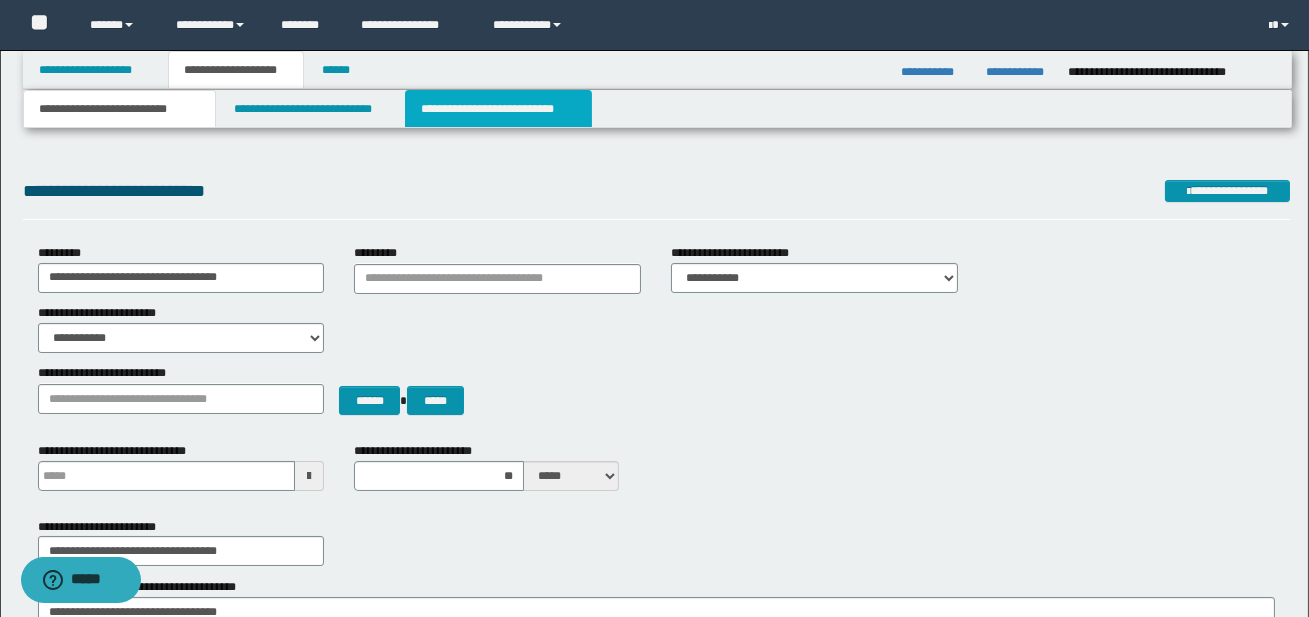 click on "**********" at bounding box center (498, 109) 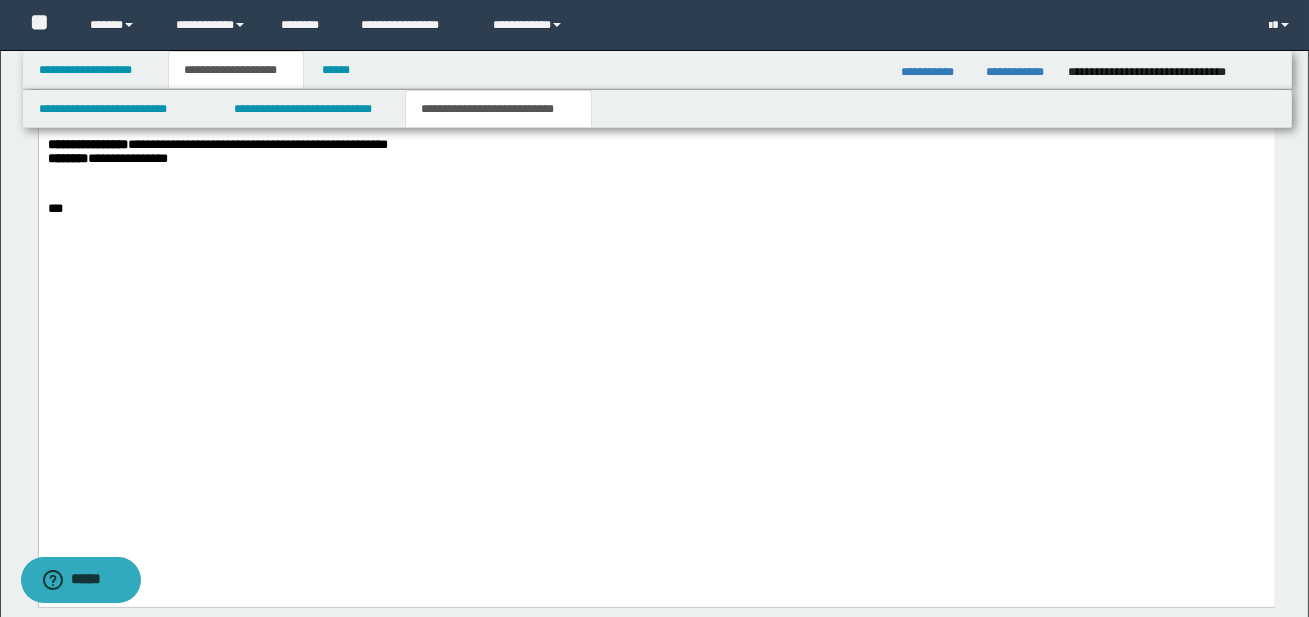scroll, scrollTop: 3210, scrollLeft: 0, axis: vertical 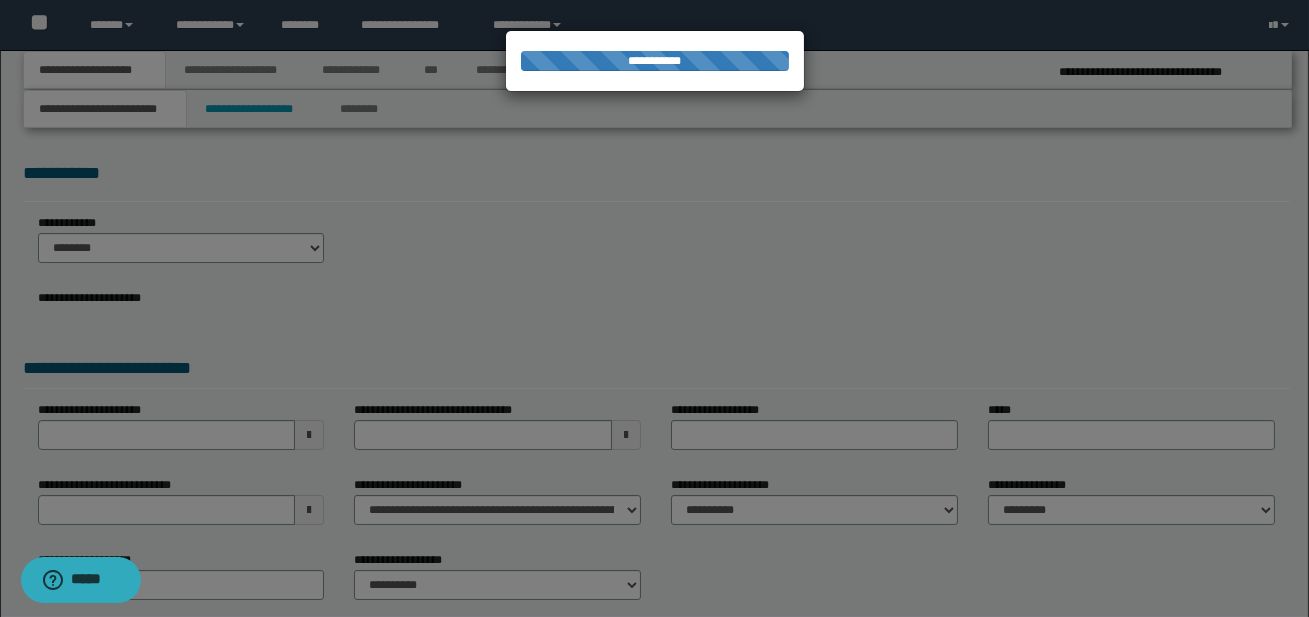 select on "*" 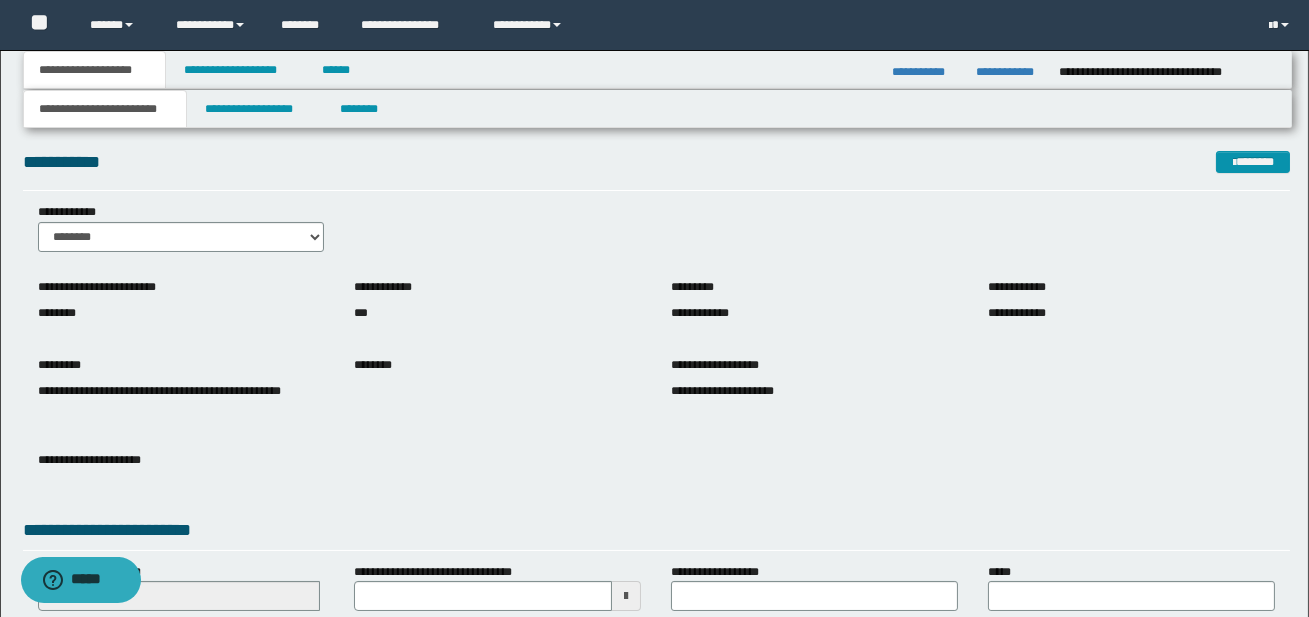 scroll, scrollTop: 0, scrollLeft: 0, axis: both 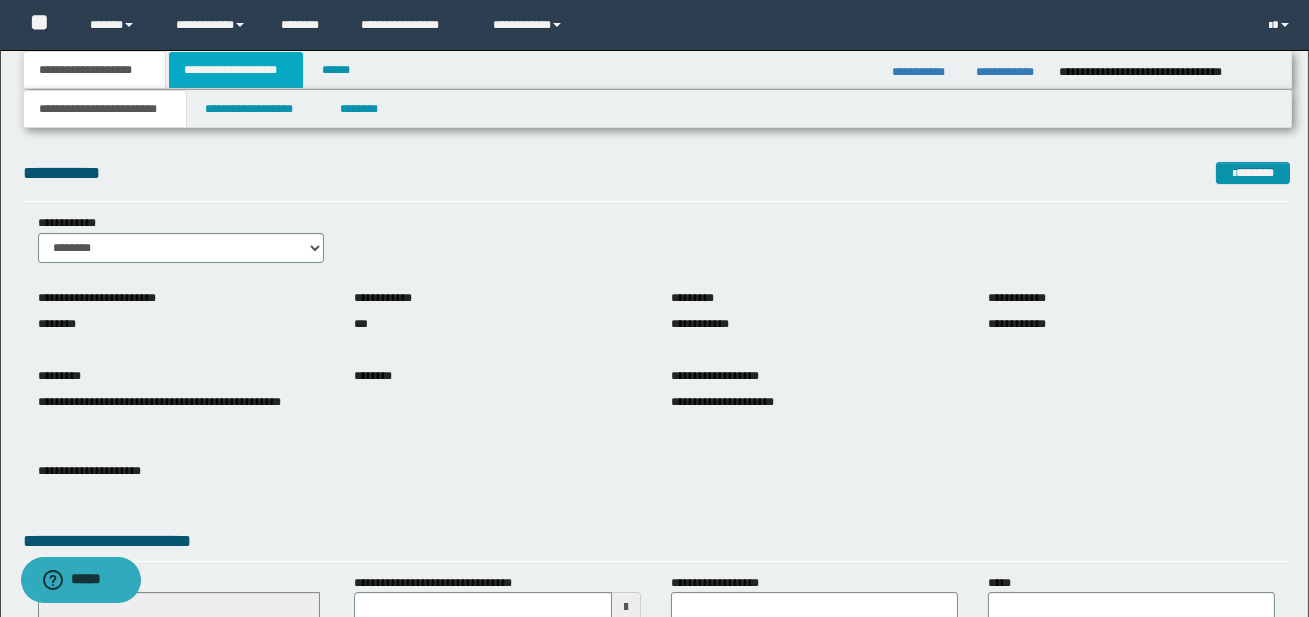 click on "**********" at bounding box center [236, 70] 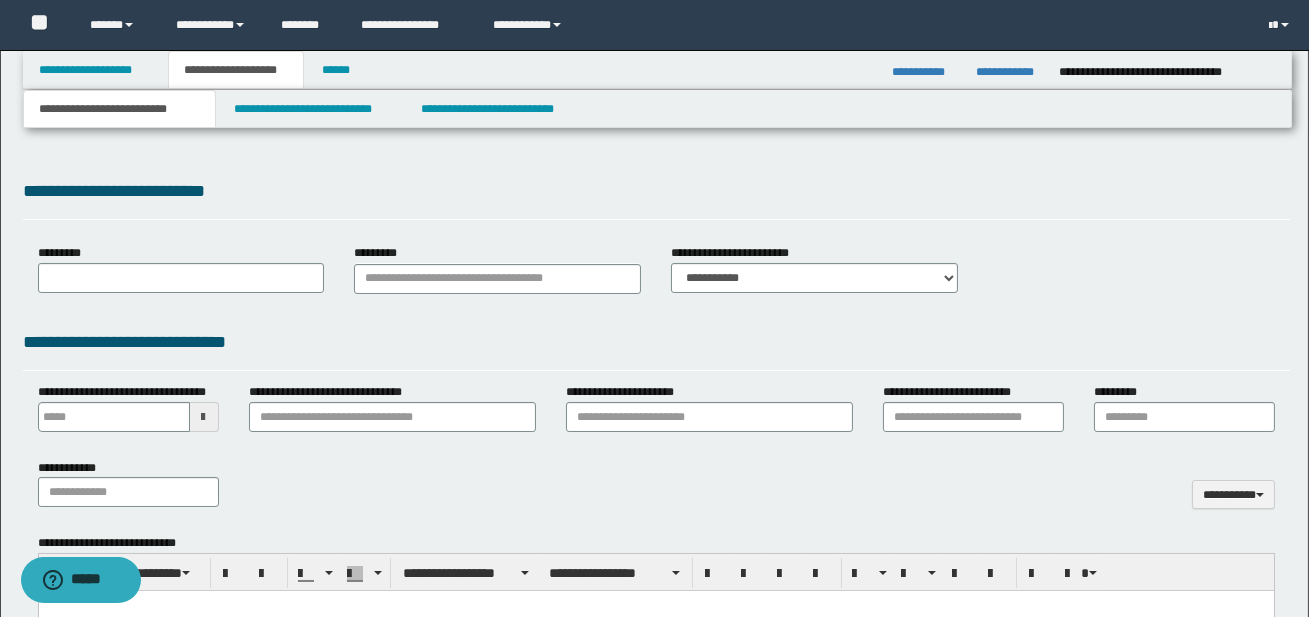 select on "*" 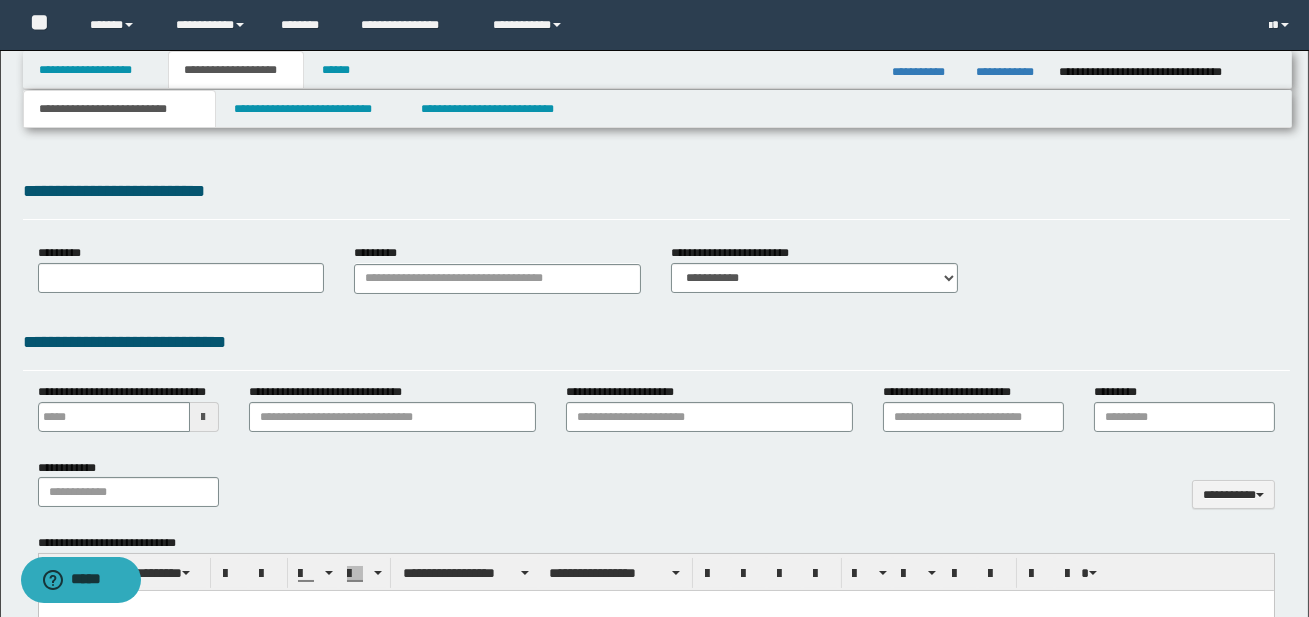 type 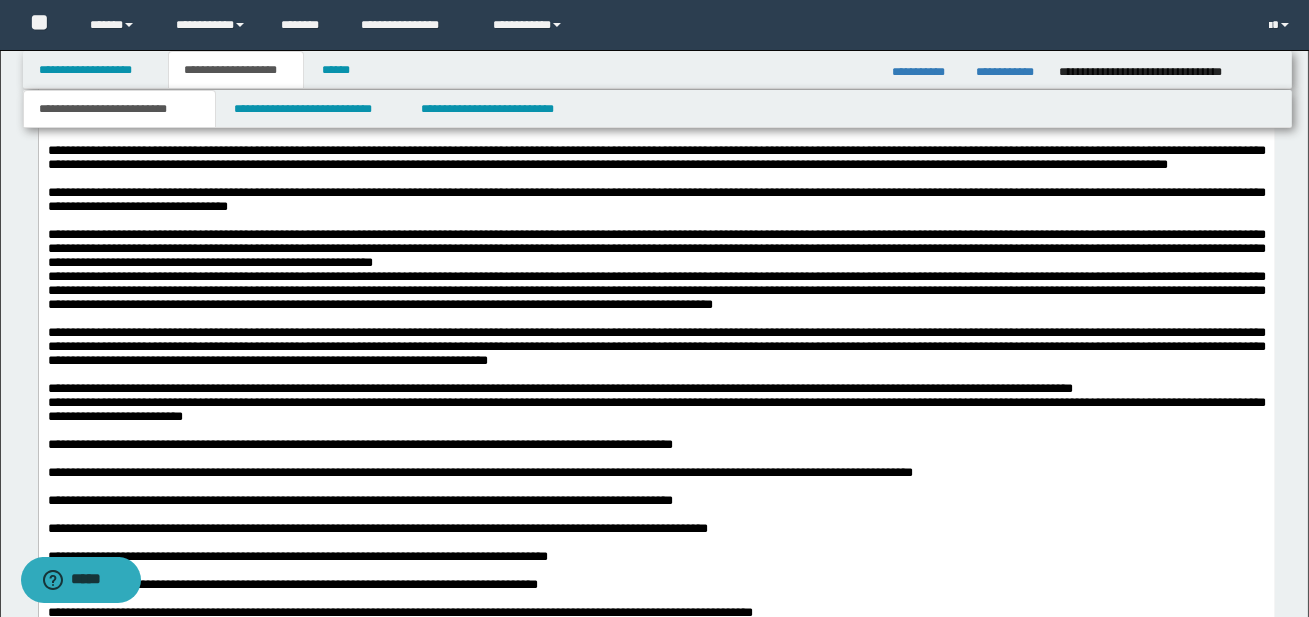scroll, scrollTop: 10979, scrollLeft: 0, axis: vertical 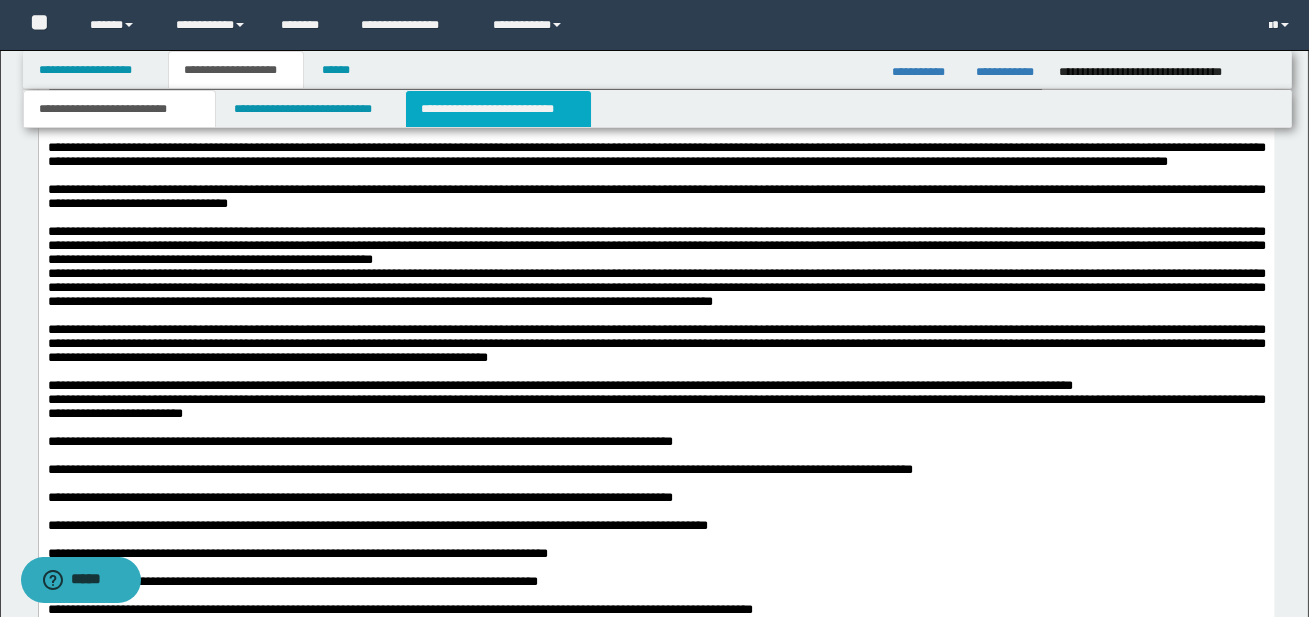 click on "**********" at bounding box center [498, 109] 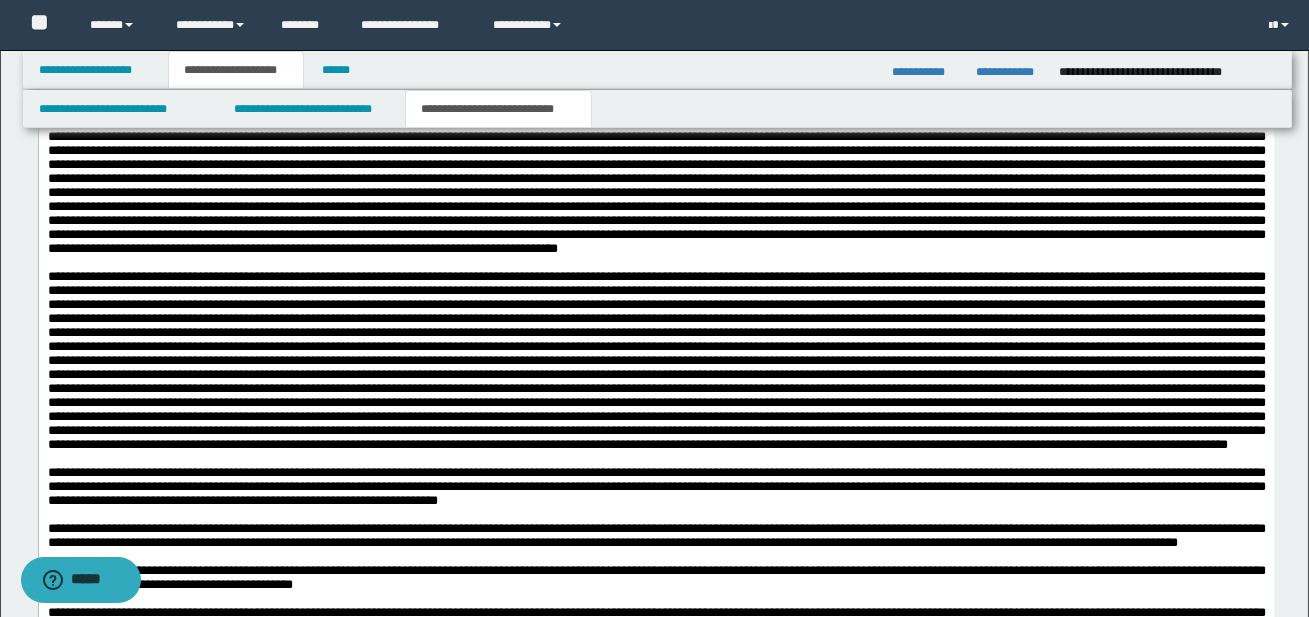 scroll, scrollTop: 2199, scrollLeft: 0, axis: vertical 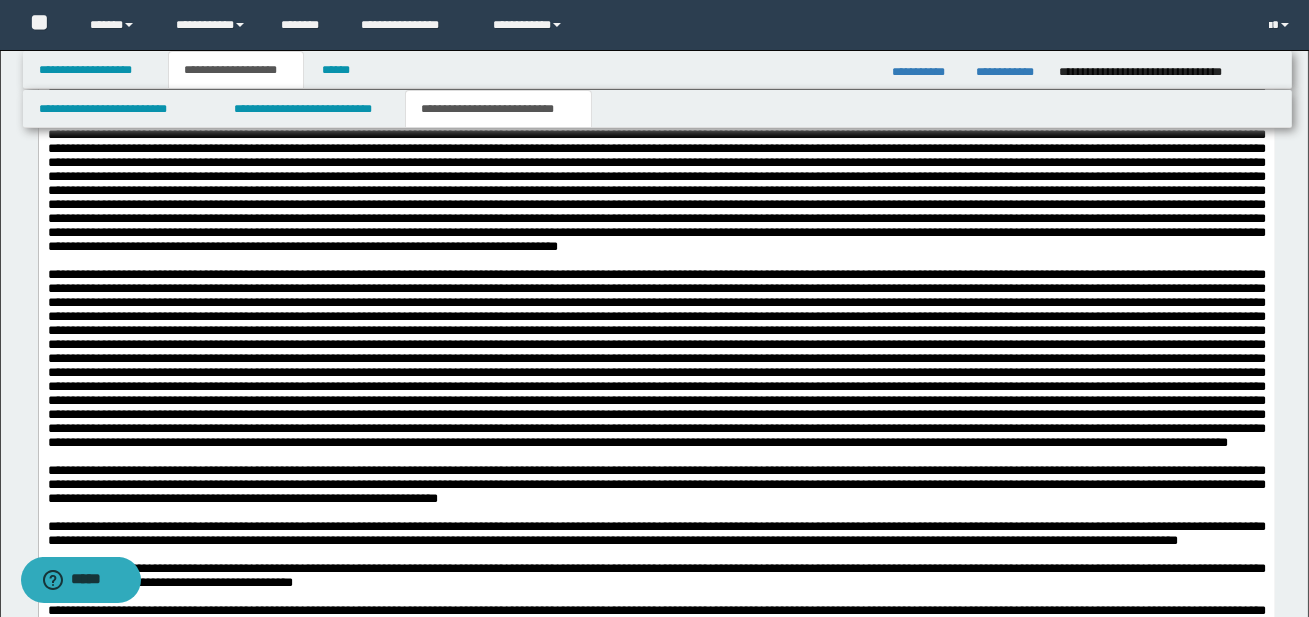 click on "**********" at bounding box center [498, 109] 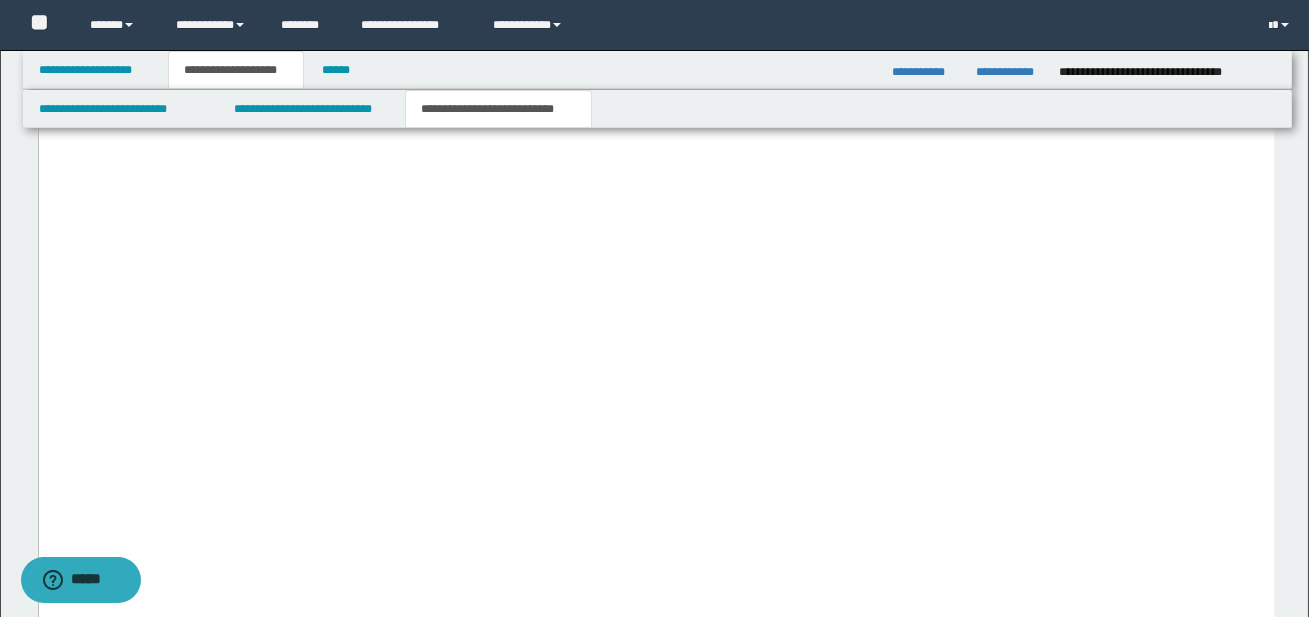 scroll, scrollTop: 5388, scrollLeft: 0, axis: vertical 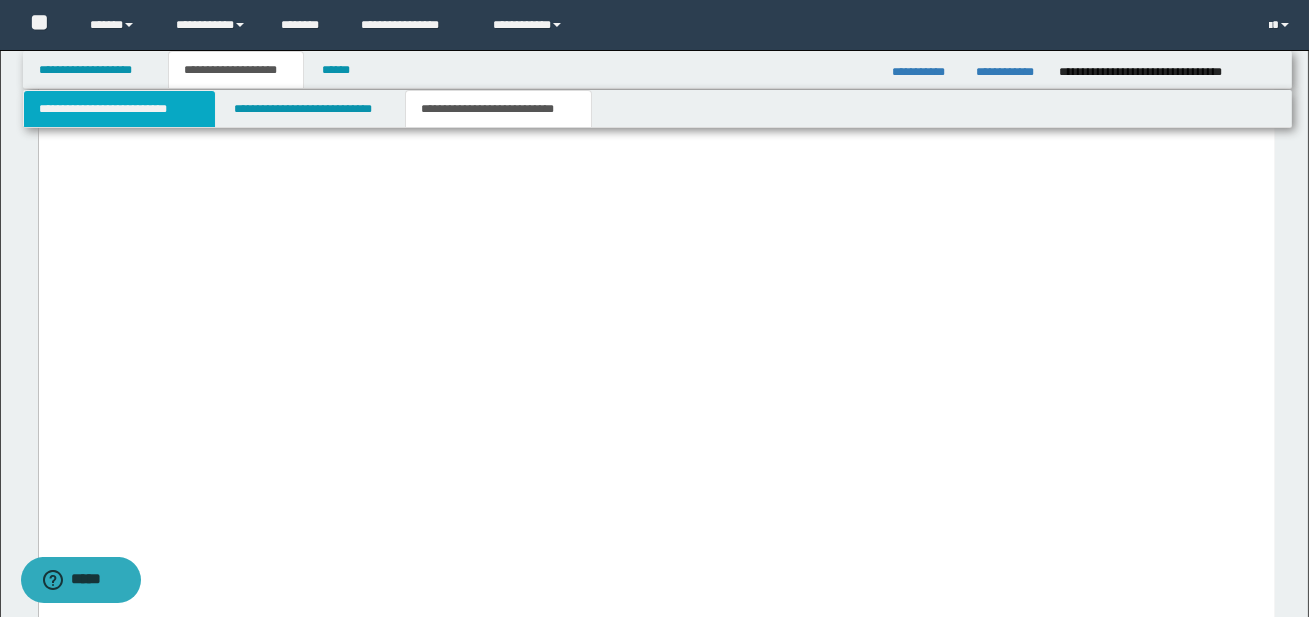 click on "**********" at bounding box center (119, 109) 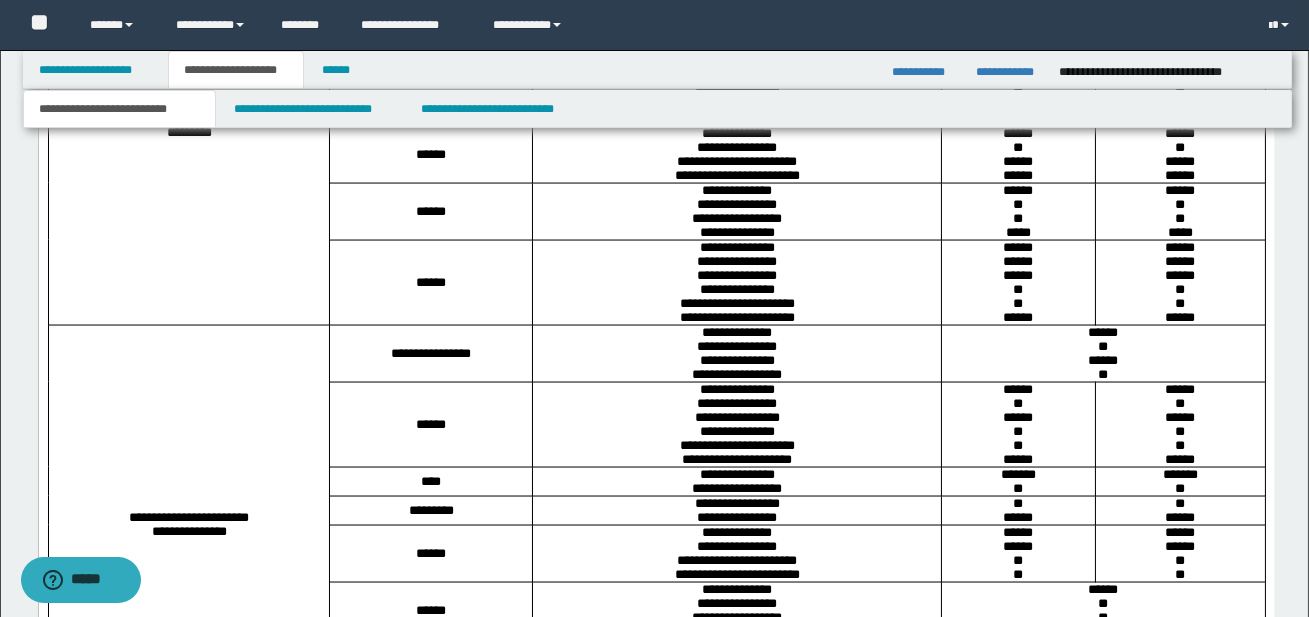 scroll, scrollTop: 6420, scrollLeft: 0, axis: vertical 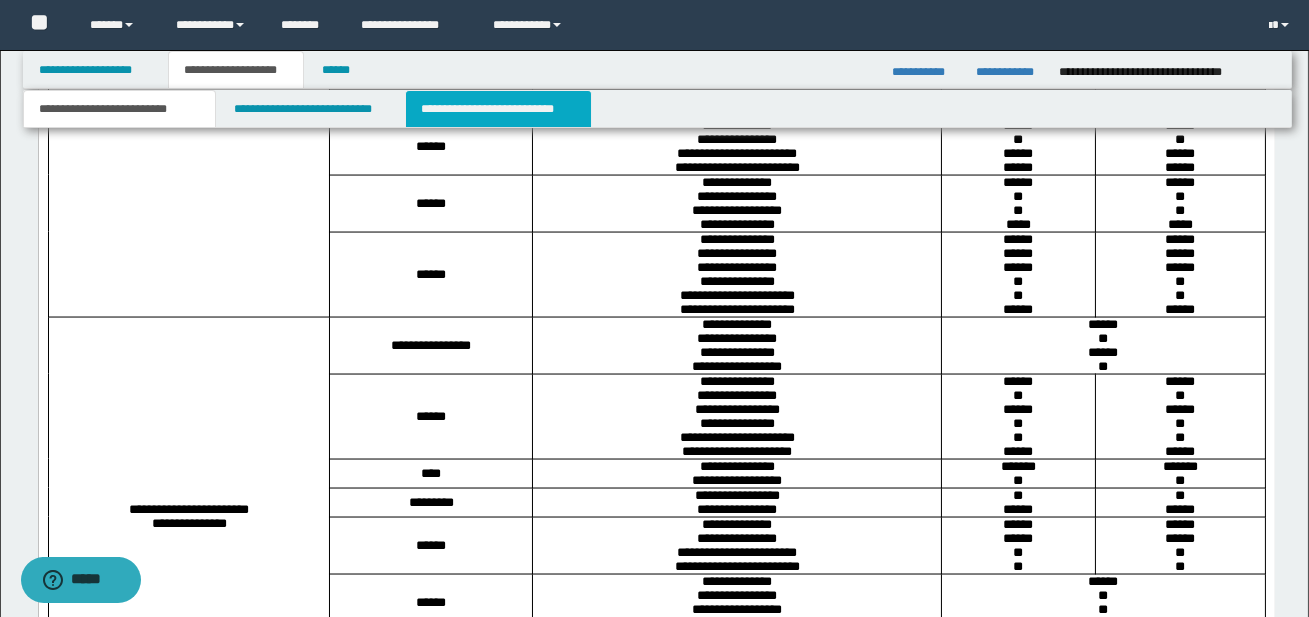 click on "**********" at bounding box center [498, 109] 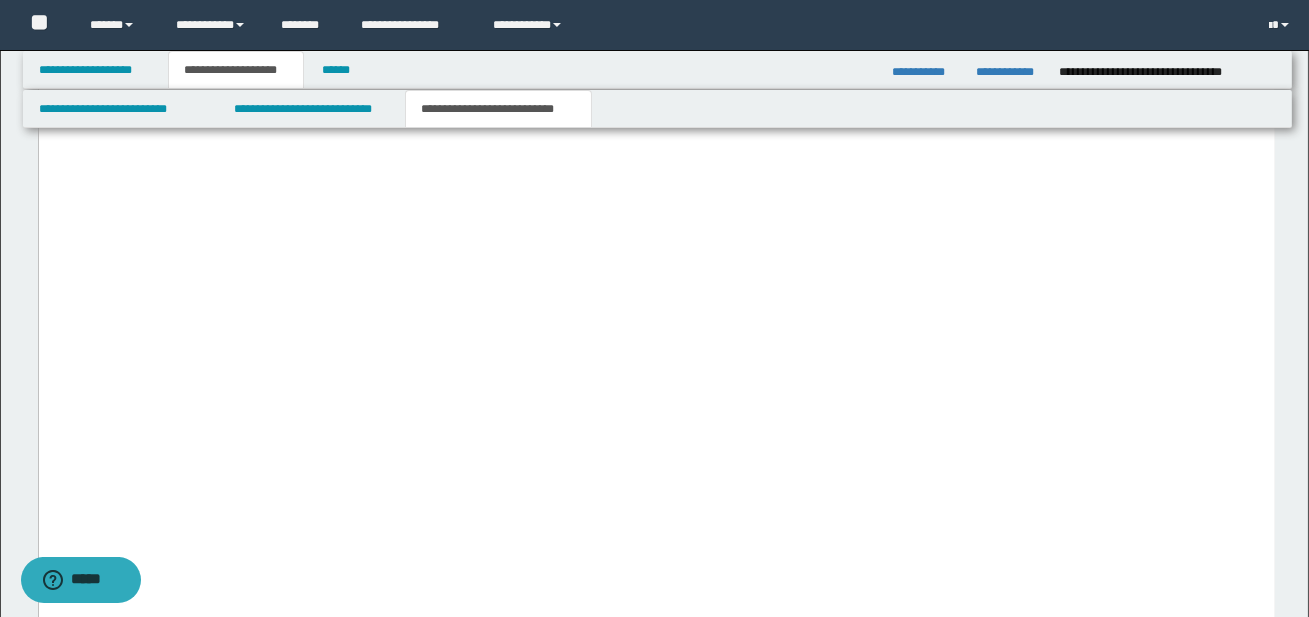 scroll, scrollTop: 5690, scrollLeft: 0, axis: vertical 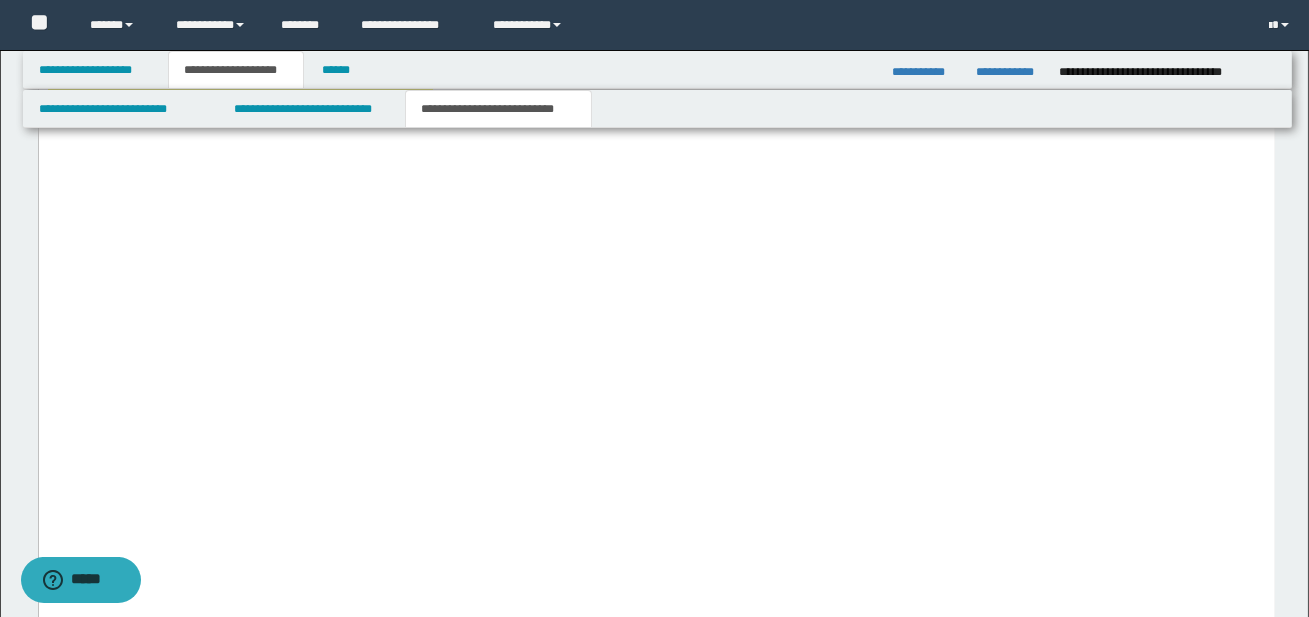 click on "**********" at bounding box center [654, -315] 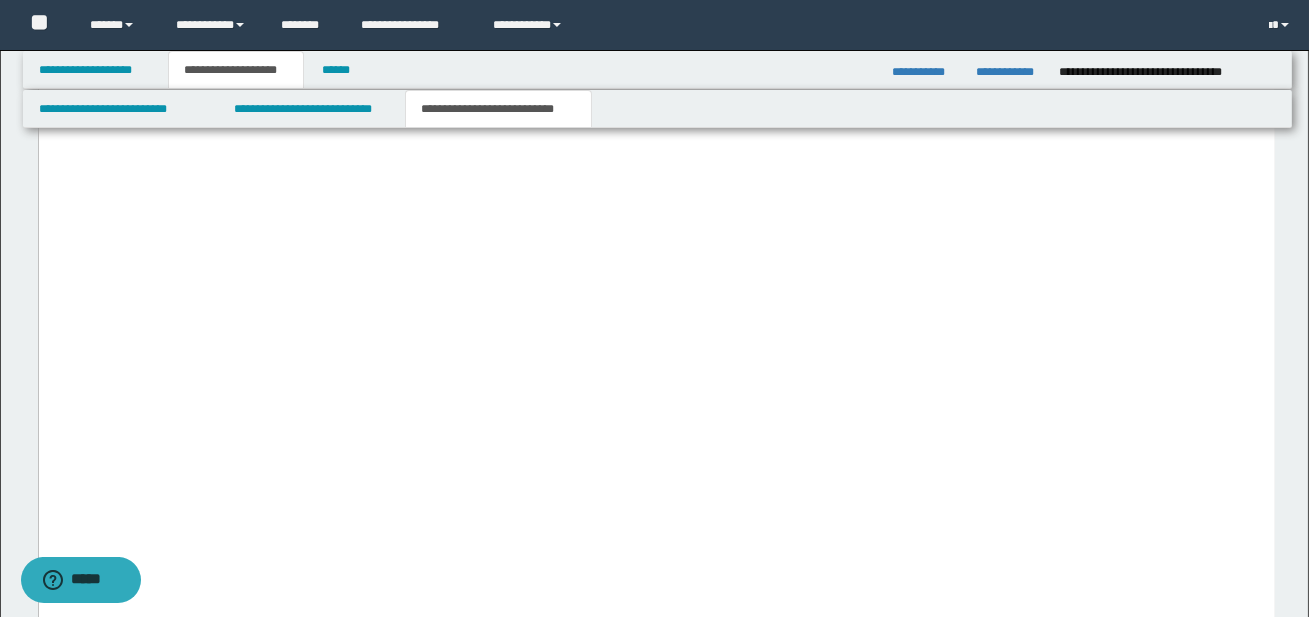 click on "**********" at bounding box center [654, -315] 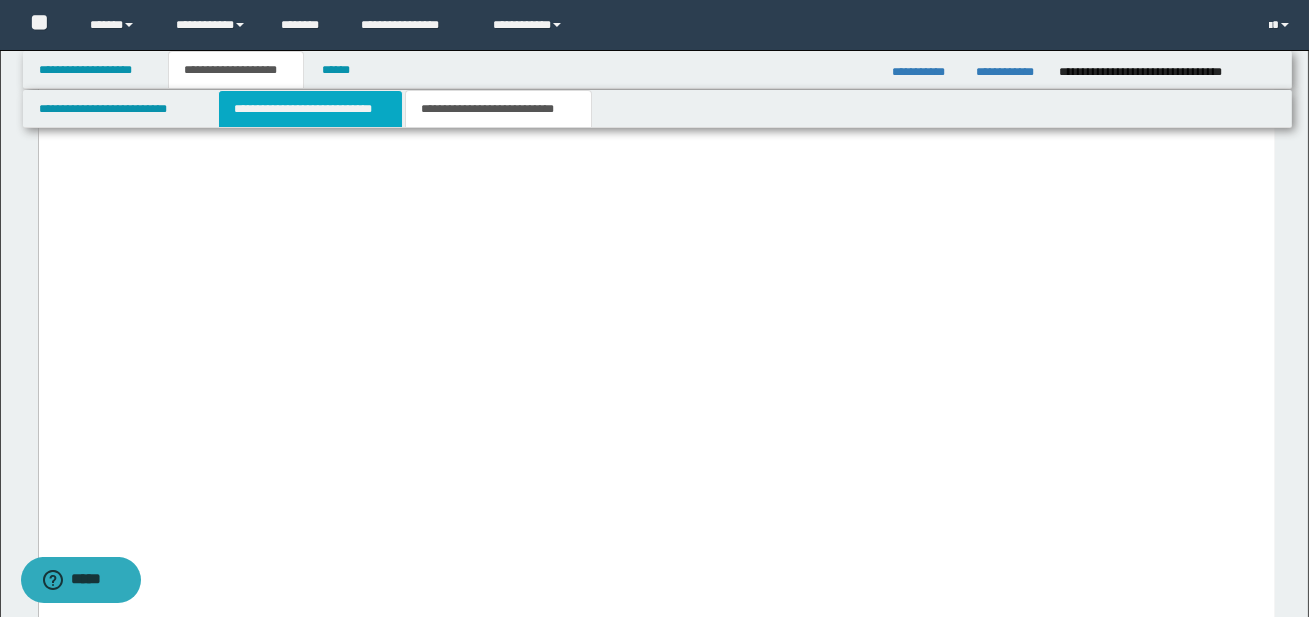 click on "**********" at bounding box center [310, 109] 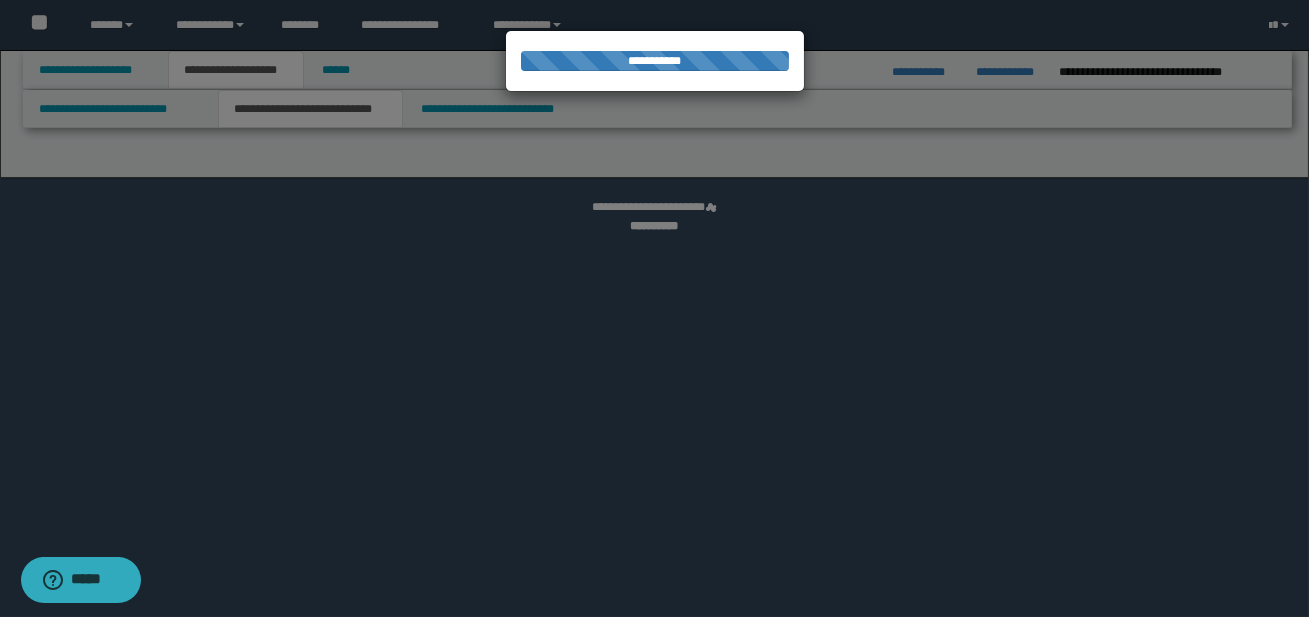 select on "*" 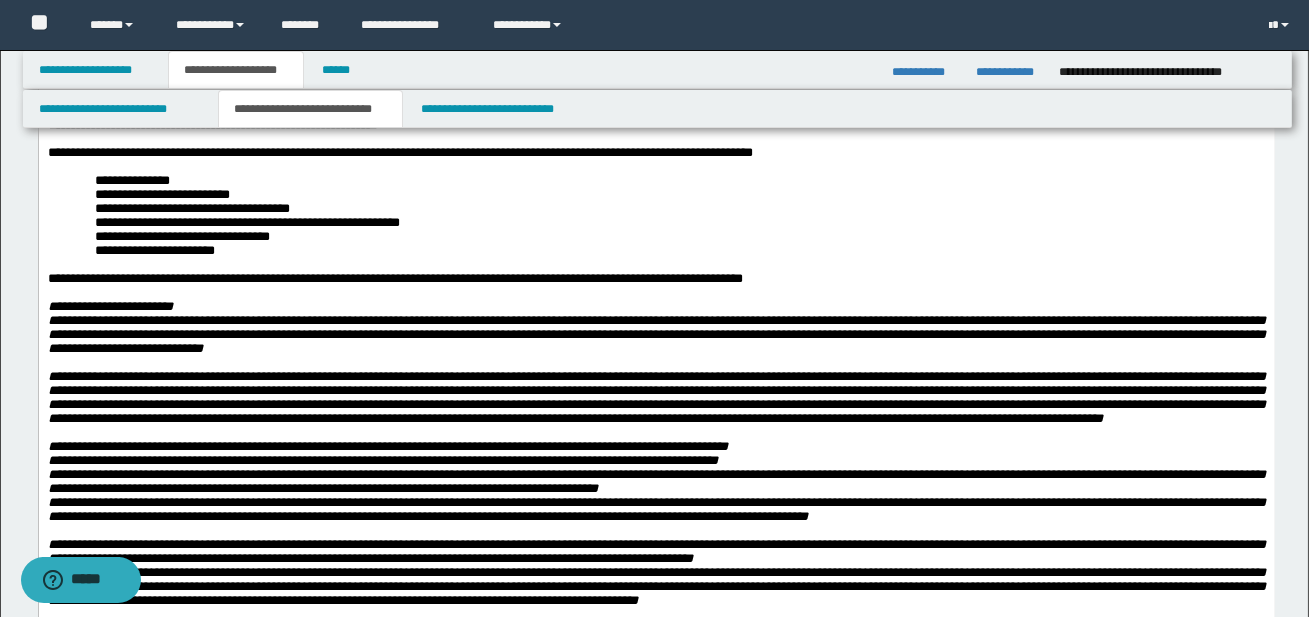 scroll, scrollTop: 628, scrollLeft: 0, axis: vertical 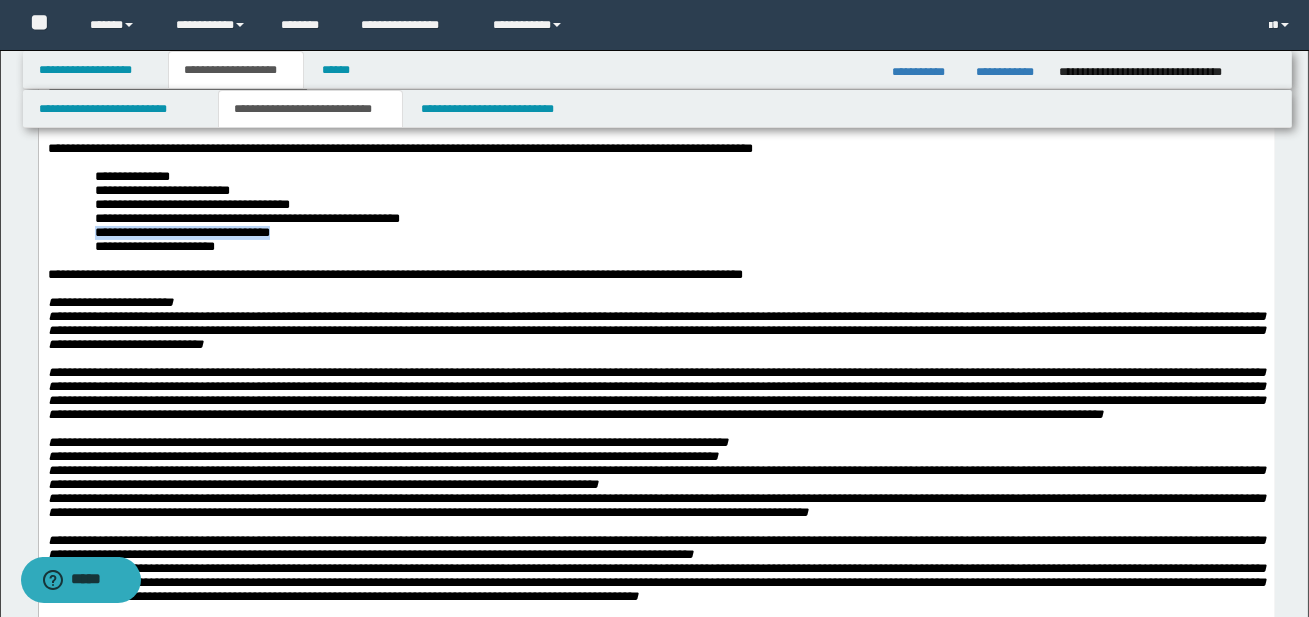 drag, startPoint x: 101, startPoint y: 344, endPoint x: 305, endPoint y: 345, distance: 204.00246 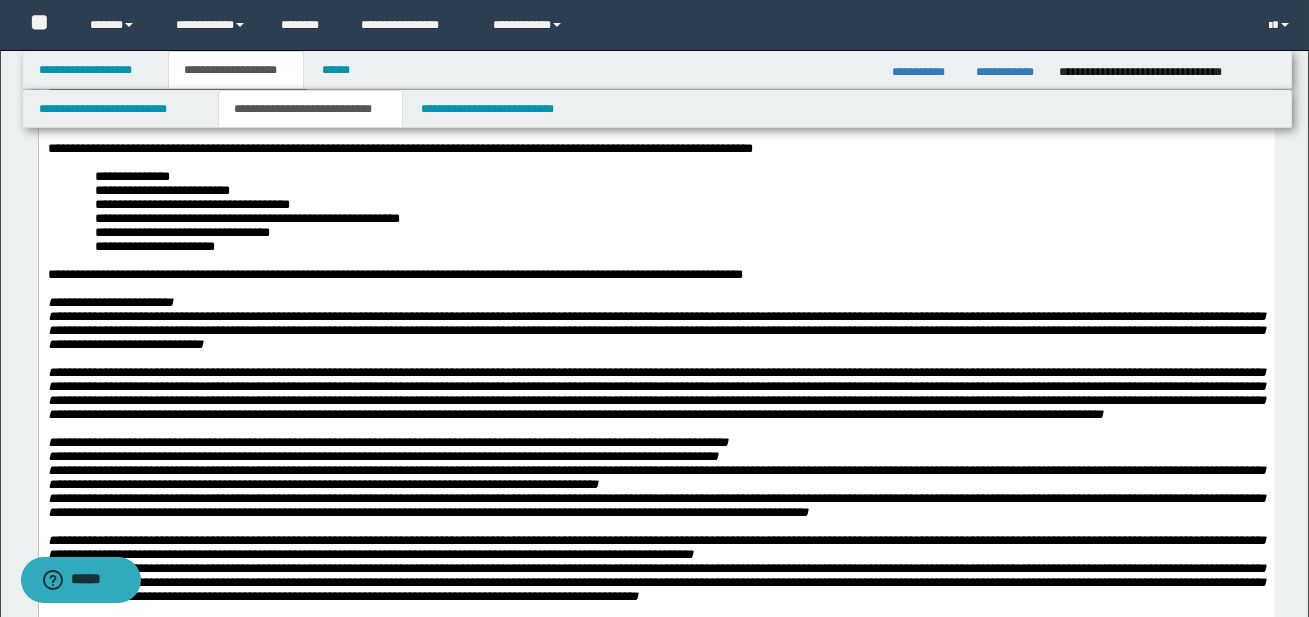 click at bounding box center (656, 261) 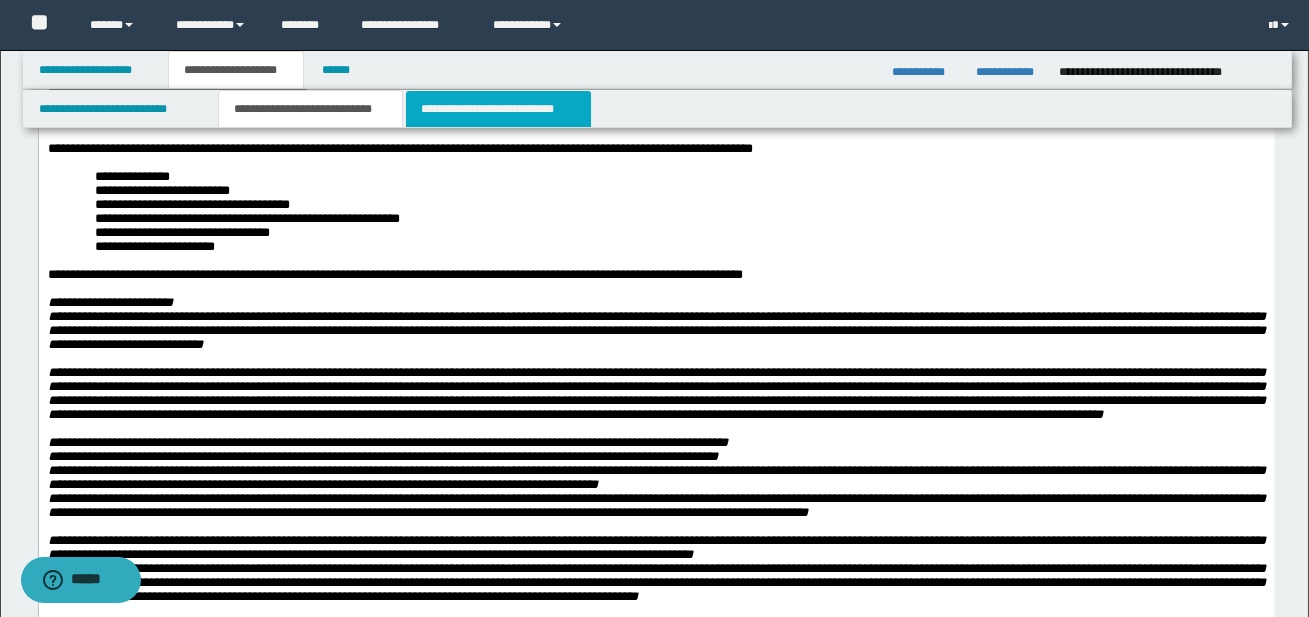 click on "**********" at bounding box center (498, 109) 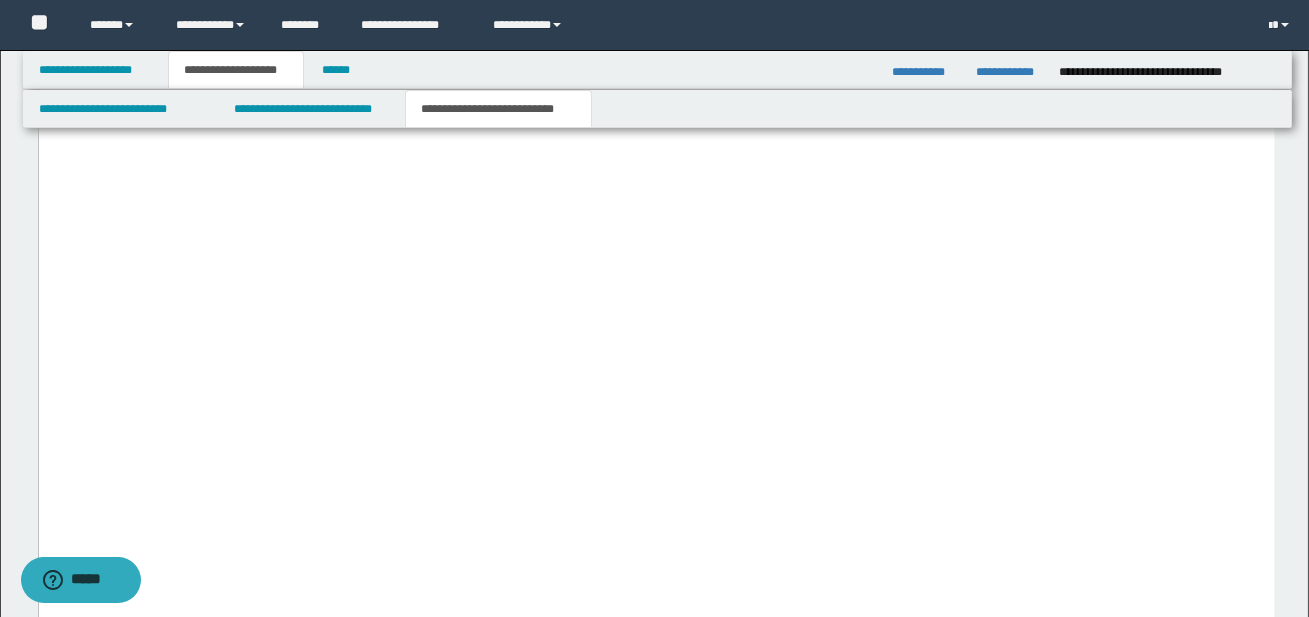 scroll, scrollTop: 5872, scrollLeft: 0, axis: vertical 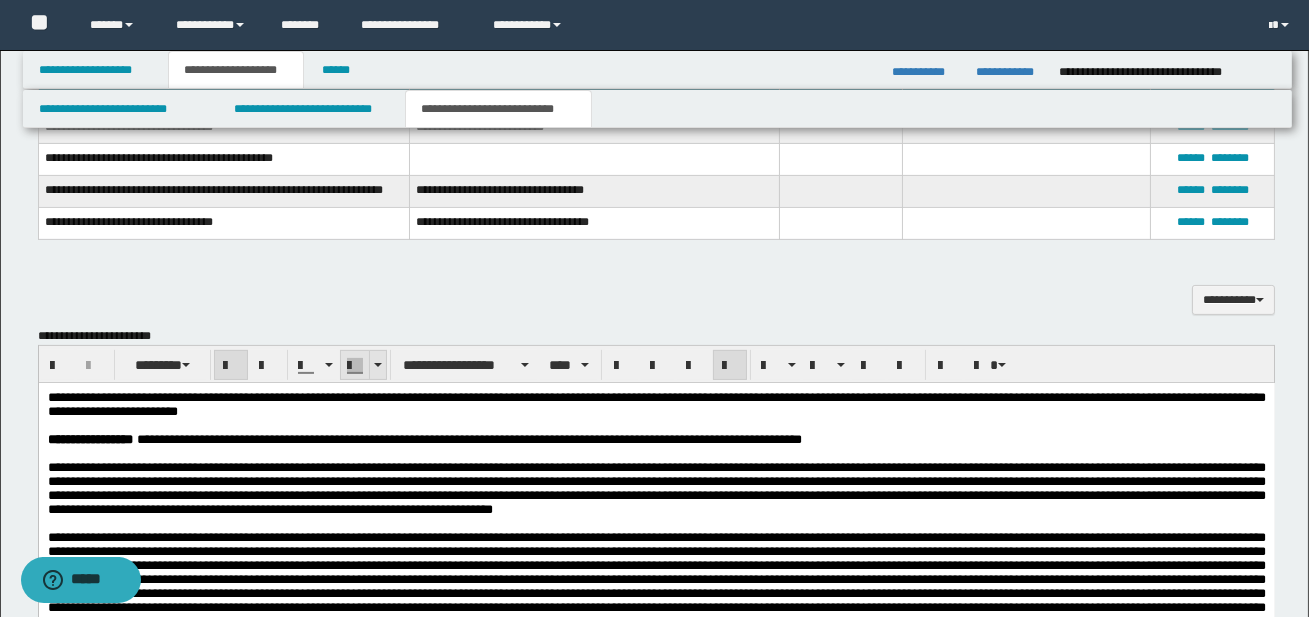 click at bounding box center (377, 365) 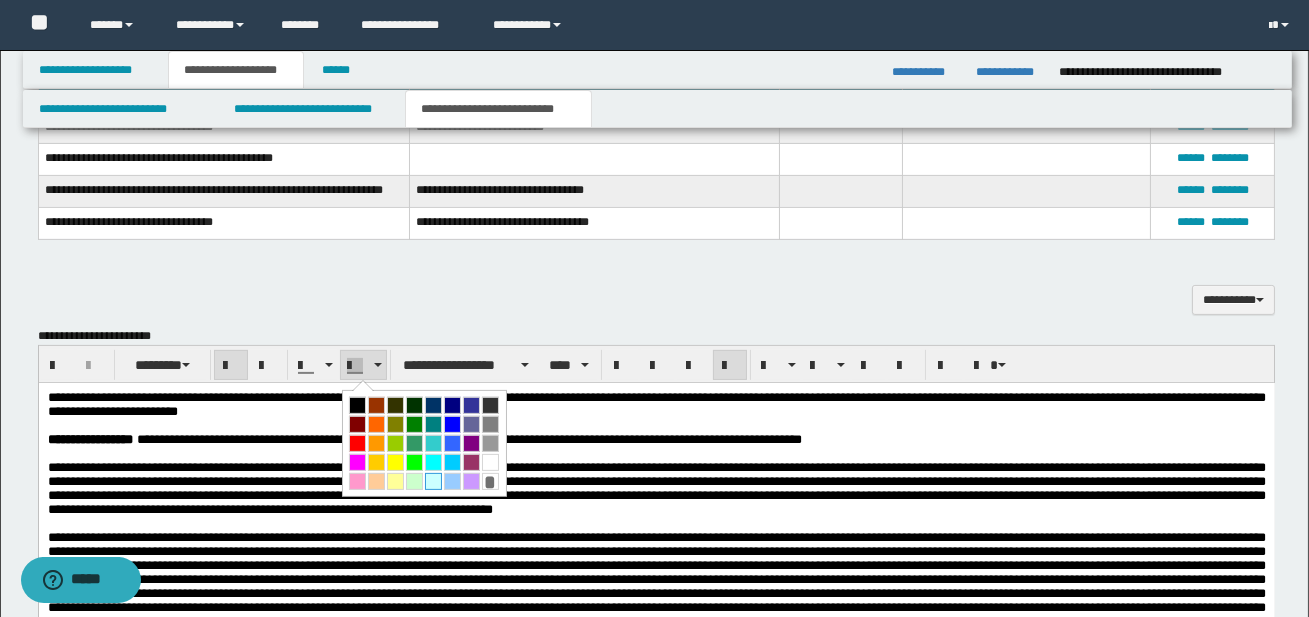 click at bounding box center [433, 481] 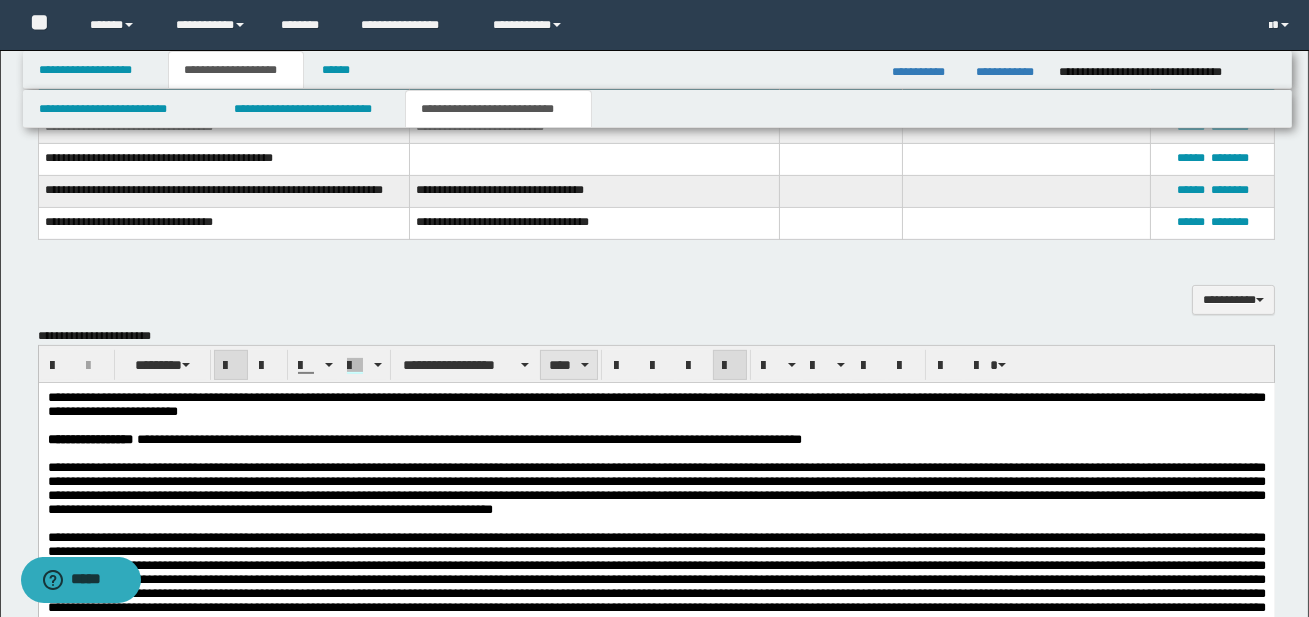 click on "****" at bounding box center [569, 365] 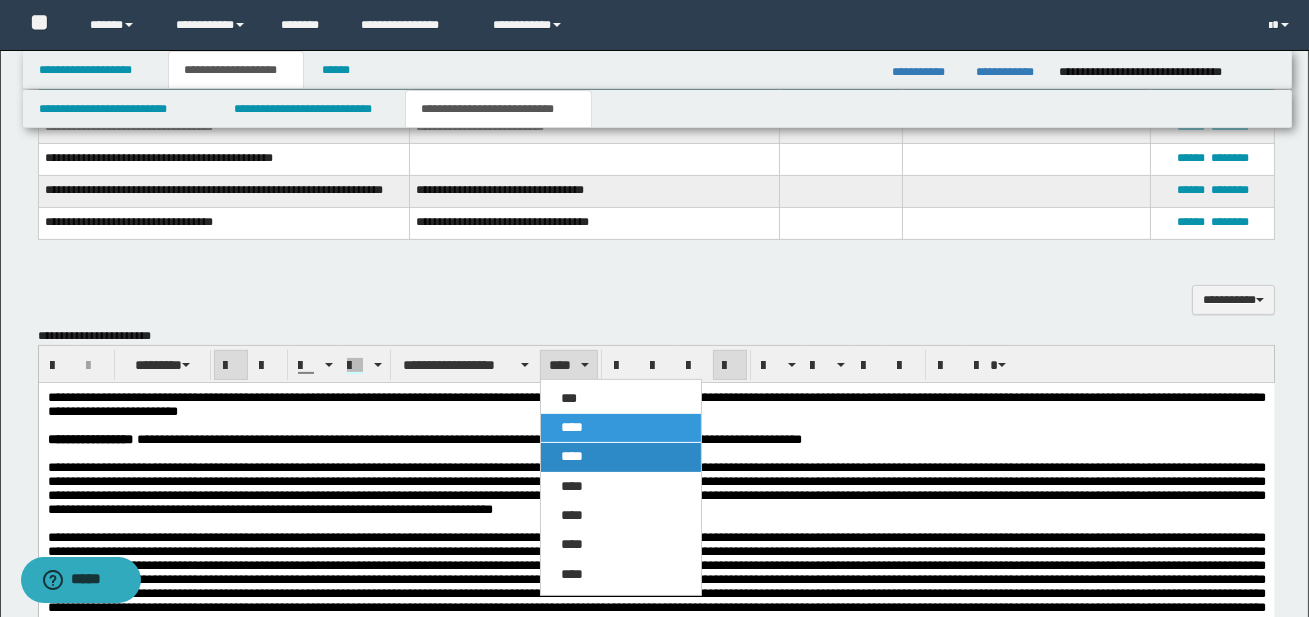 click on "****" at bounding box center (572, 456) 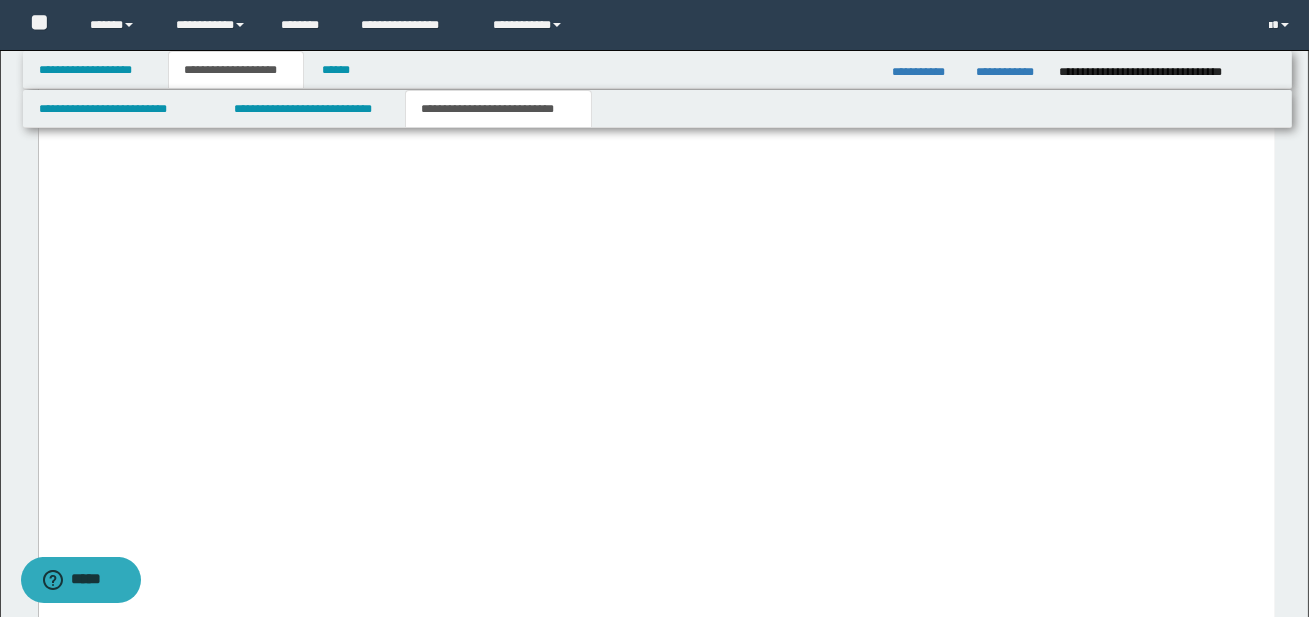 scroll, scrollTop: 5942, scrollLeft: 0, axis: vertical 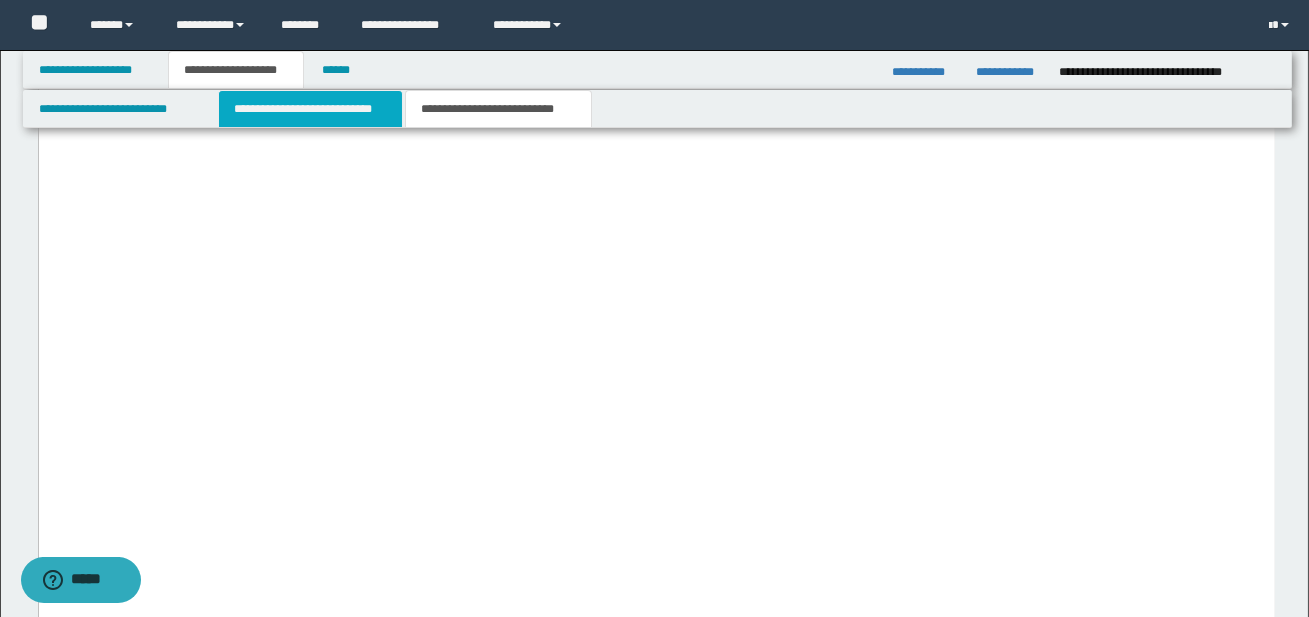 click on "**********" at bounding box center (310, 109) 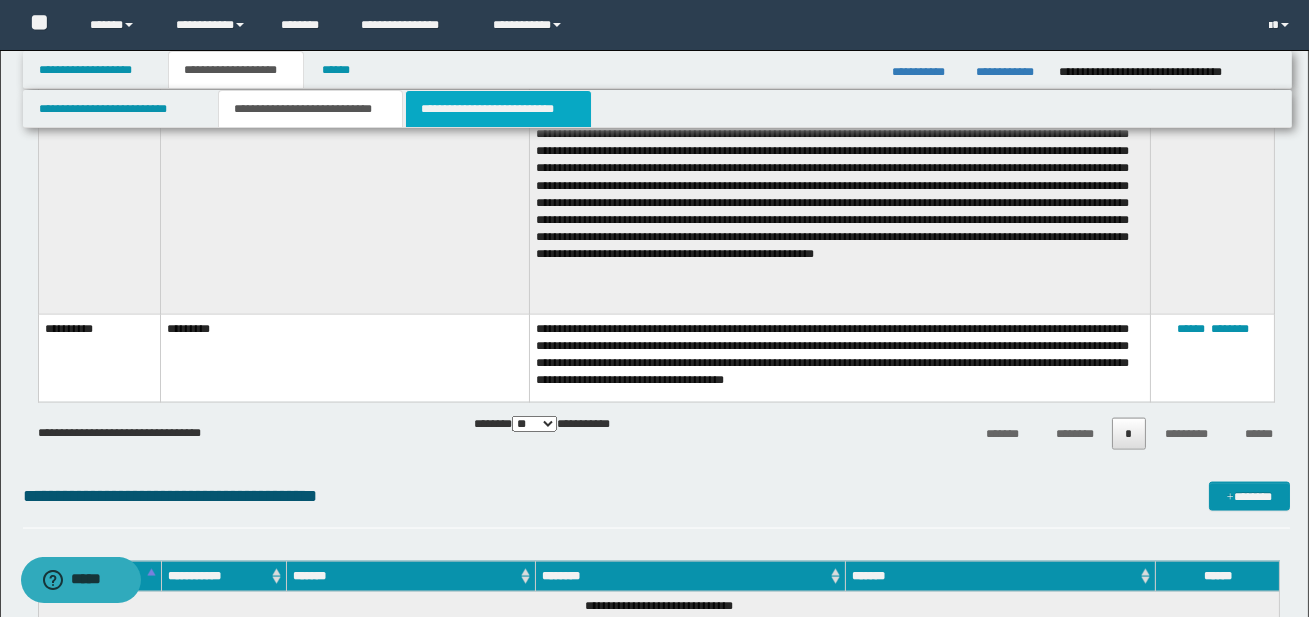 click on "**********" at bounding box center [498, 109] 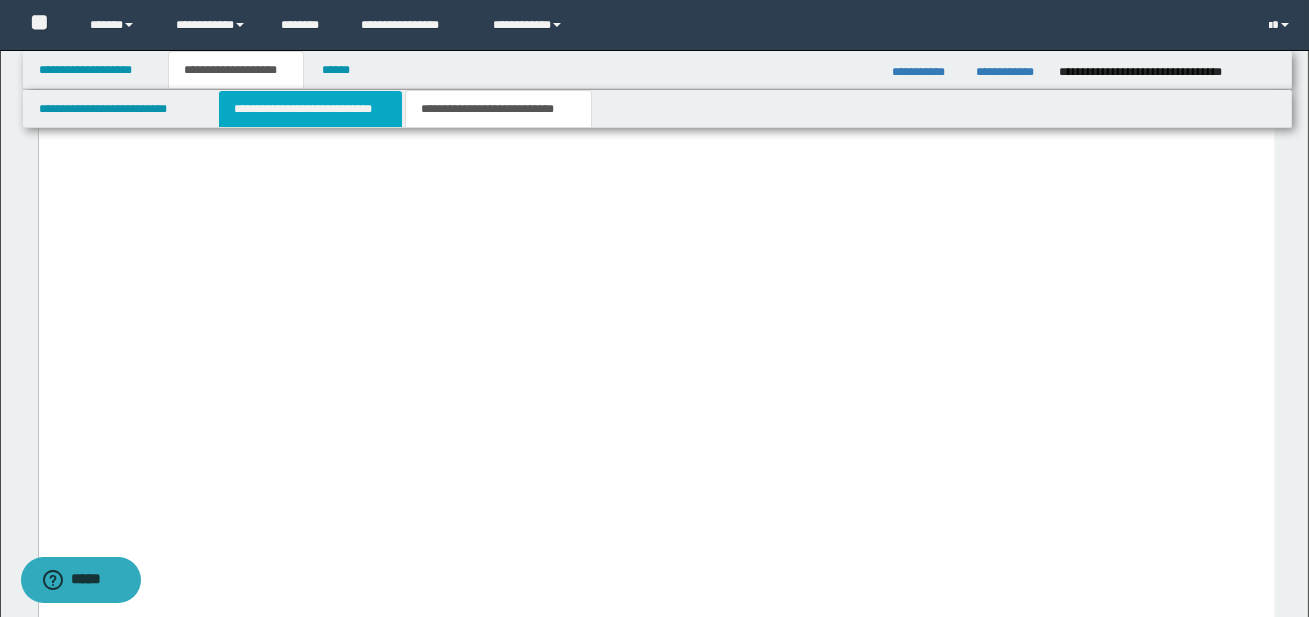 click on "**********" at bounding box center (310, 109) 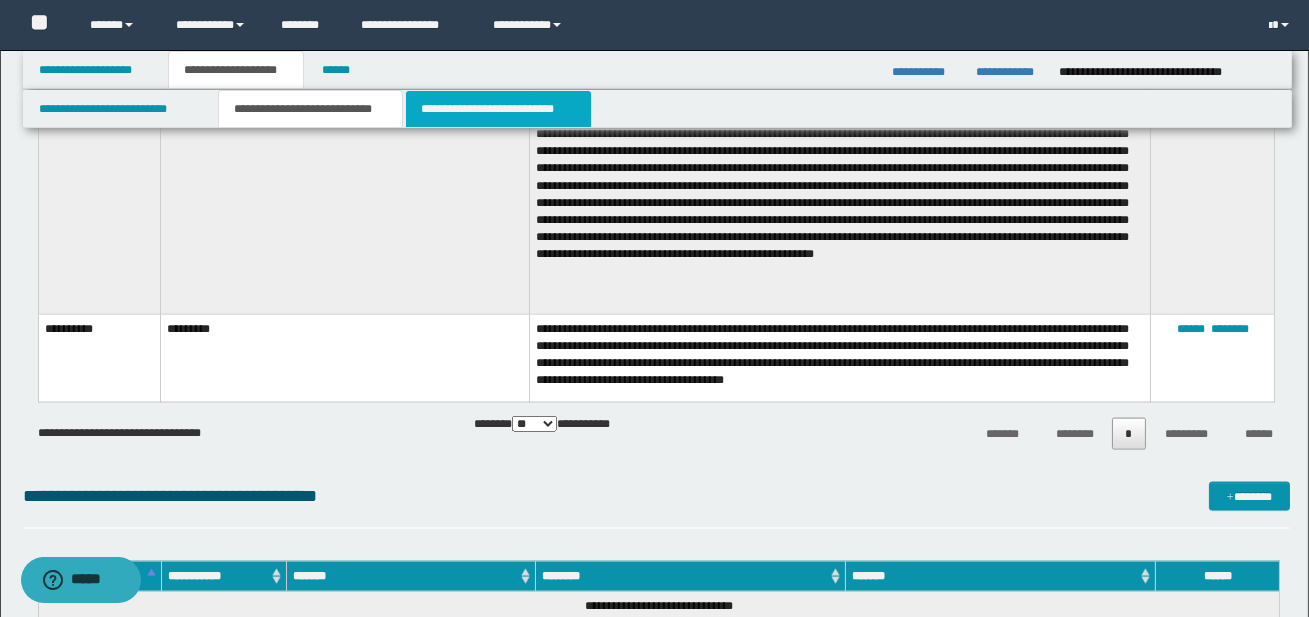 click on "**********" at bounding box center (498, 109) 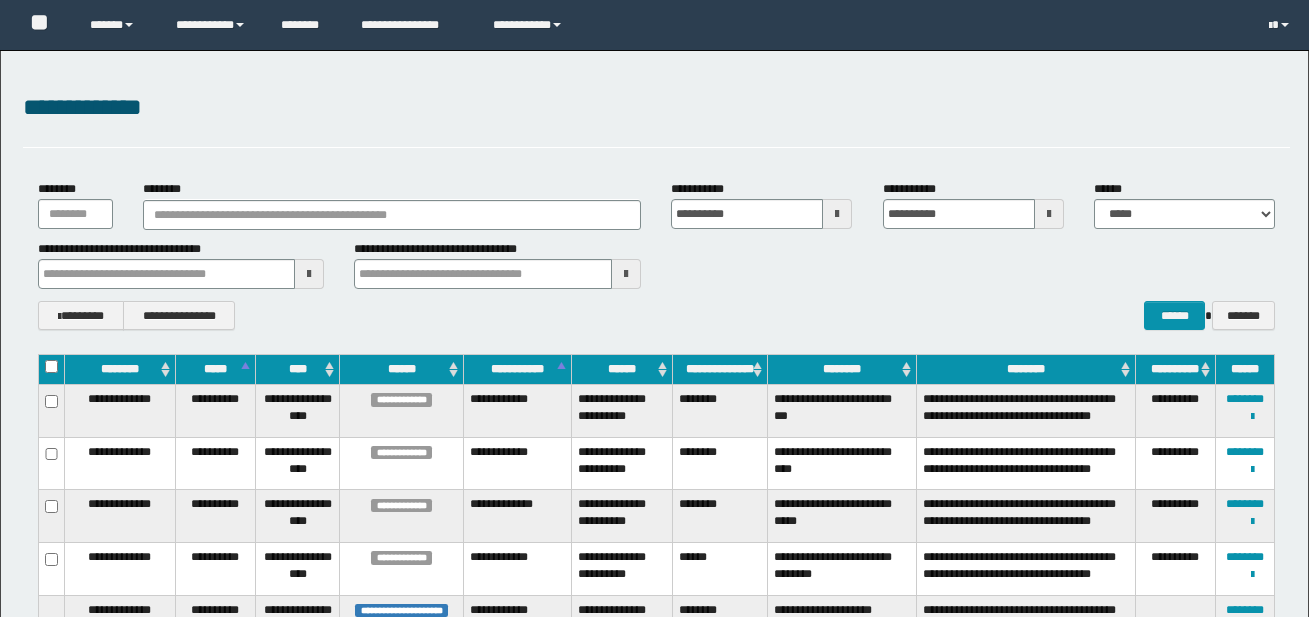 scroll, scrollTop: 1864, scrollLeft: 0, axis: vertical 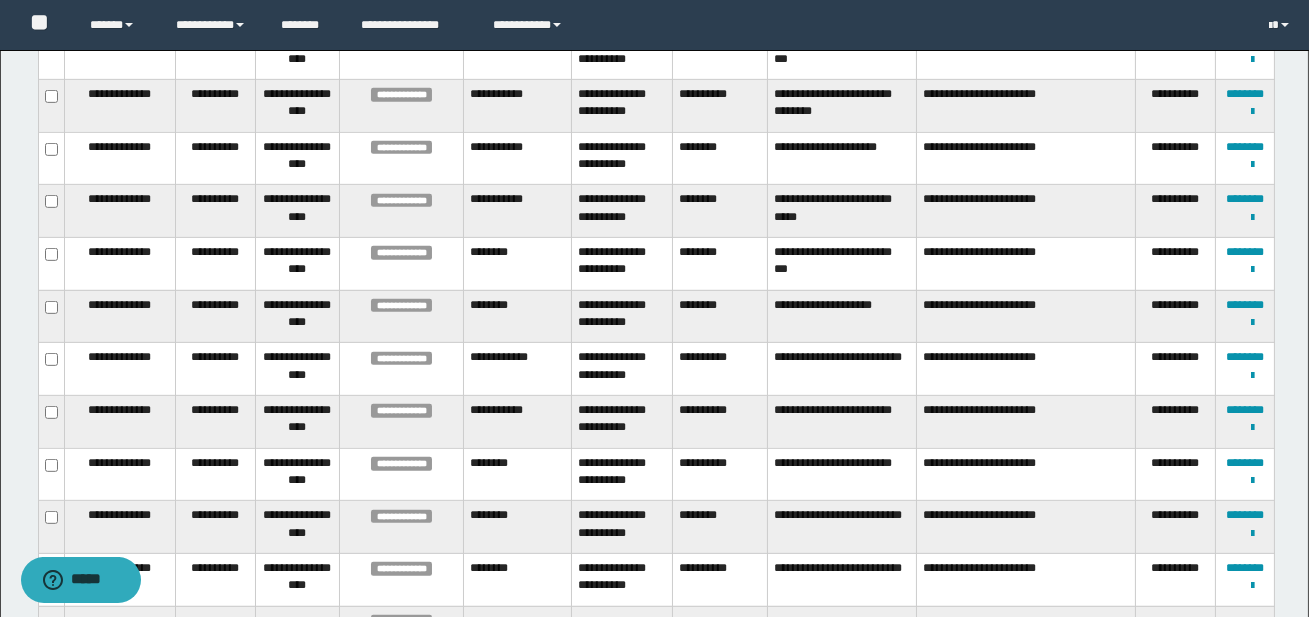 click on "********" at bounding box center (1245, 41) 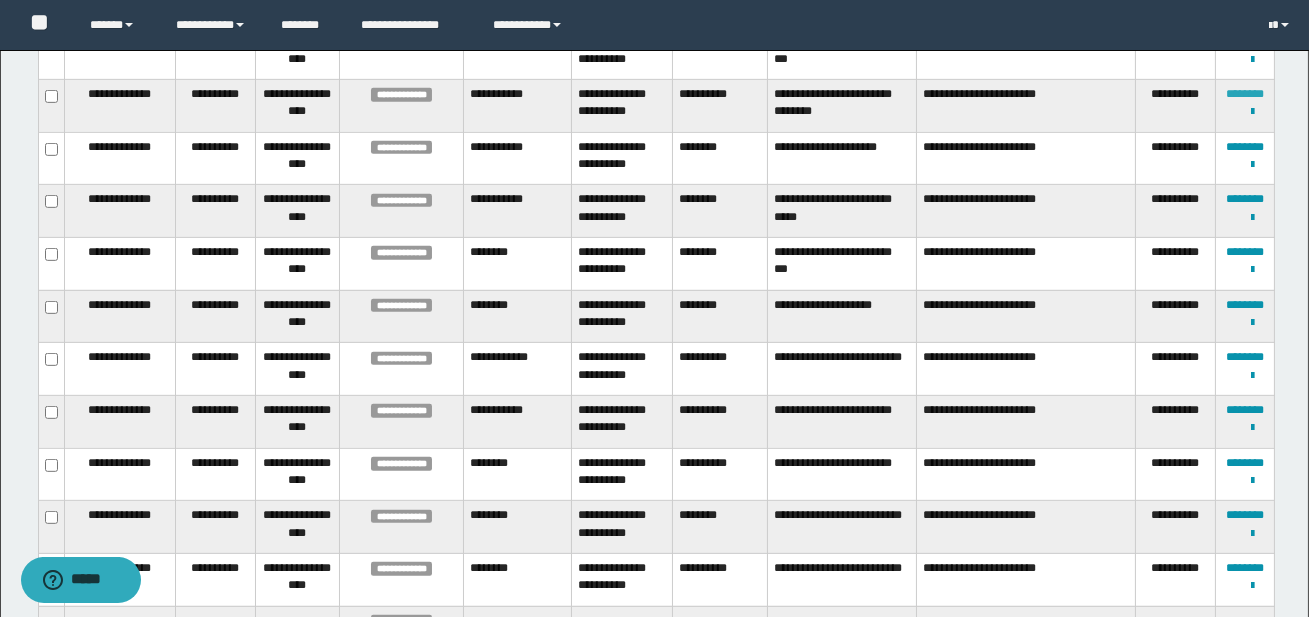 click on "********" at bounding box center [1245, 94] 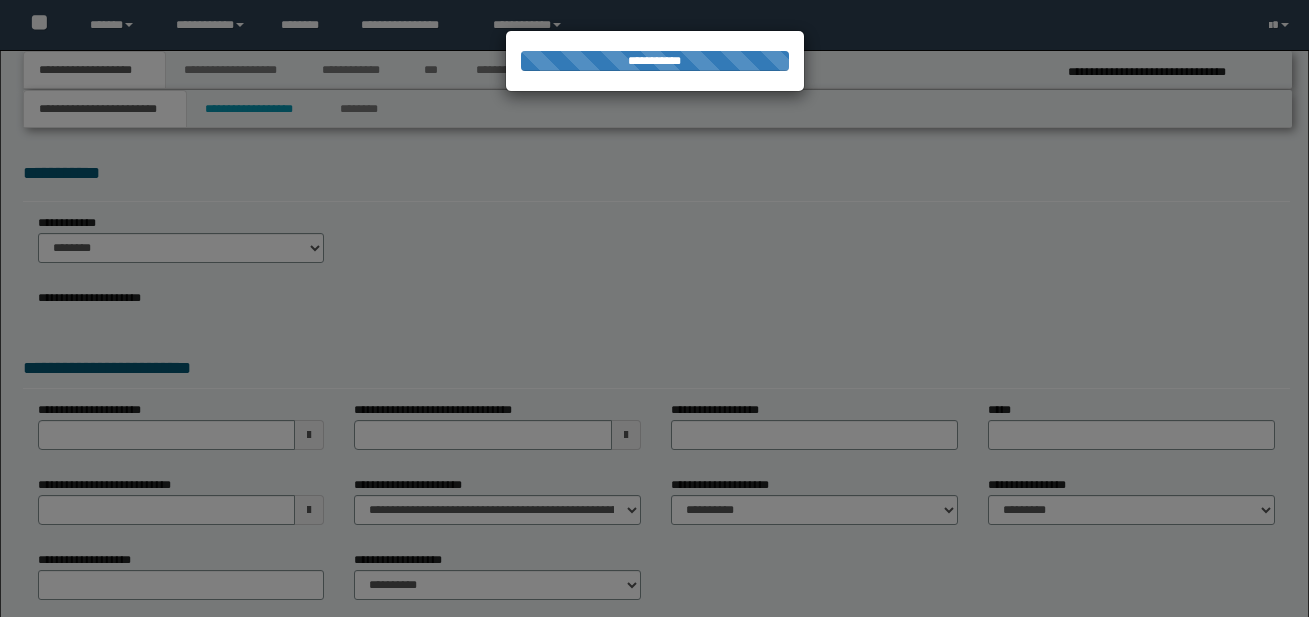 scroll, scrollTop: 0, scrollLeft: 0, axis: both 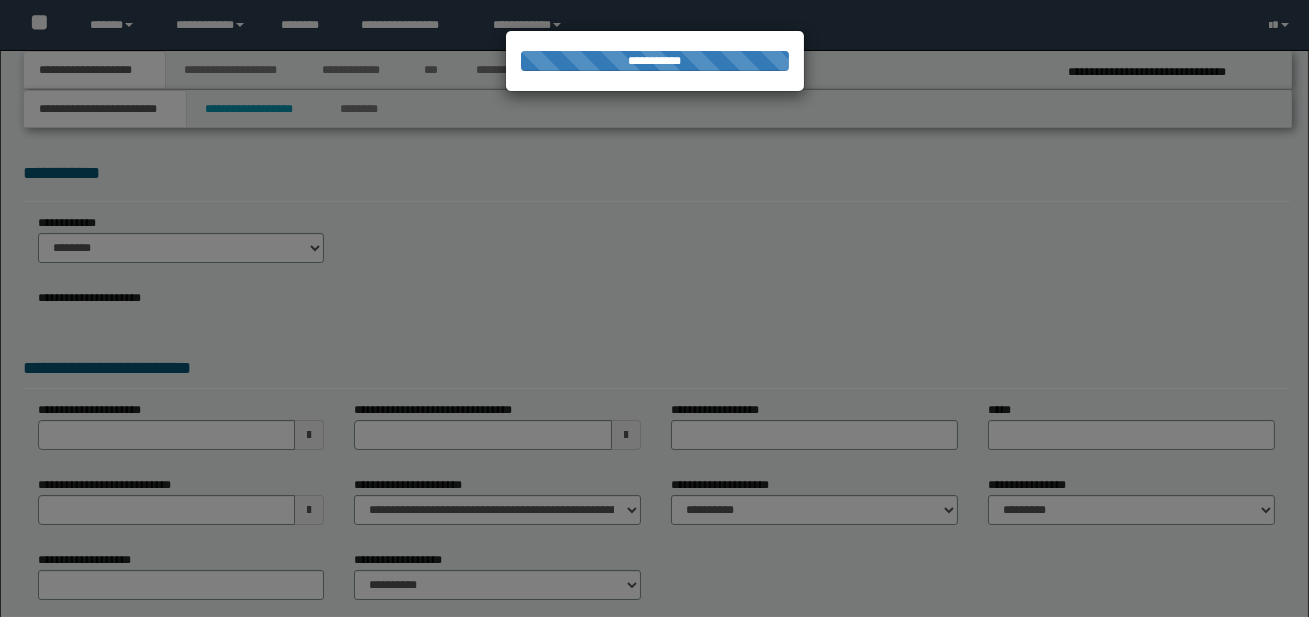 select on "*" 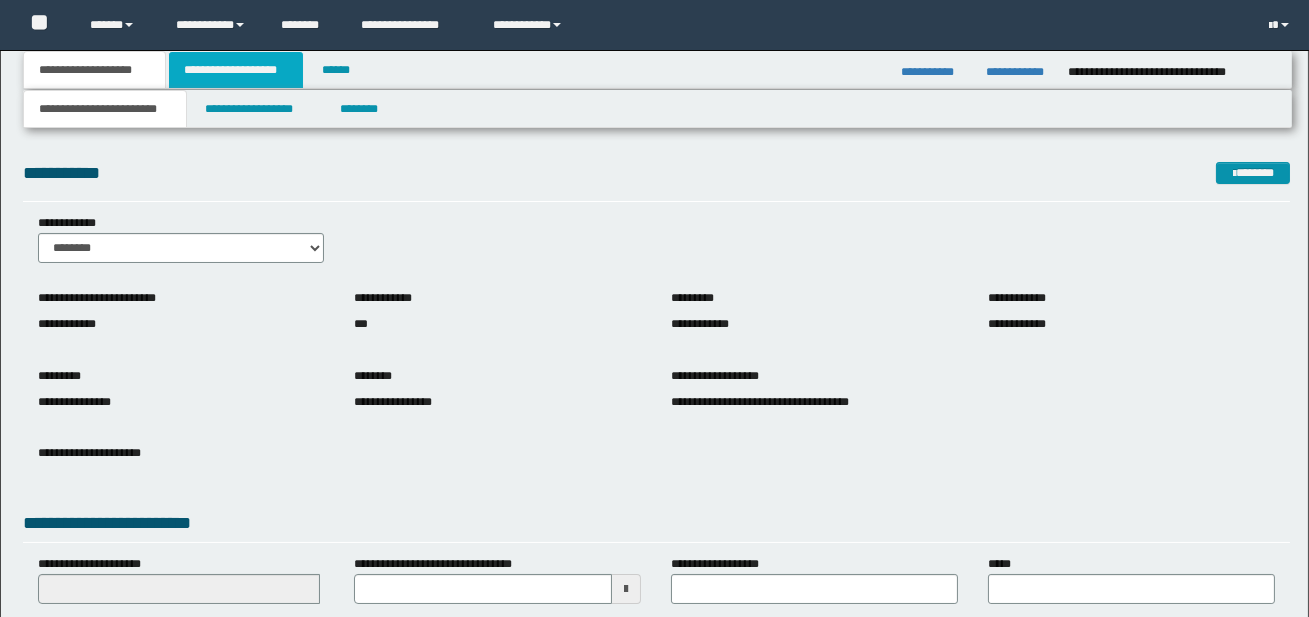 click on "**********" at bounding box center [236, 70] 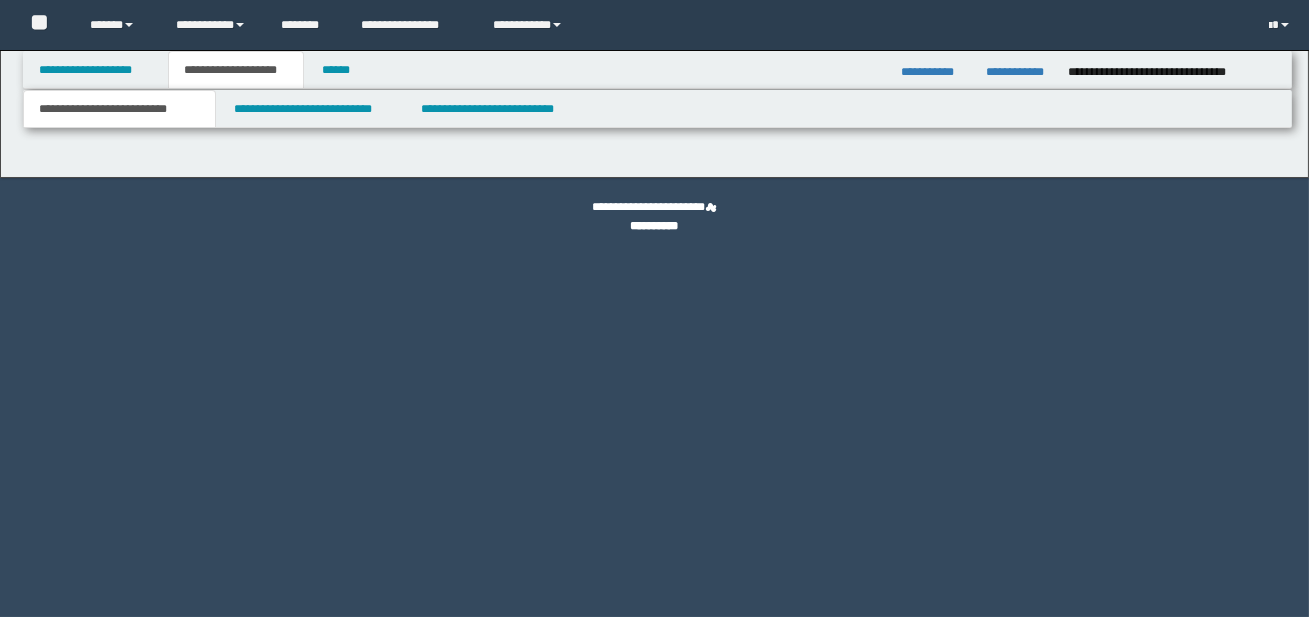scroll, scrollTop: 0, scrollLeft: 0, axis: both 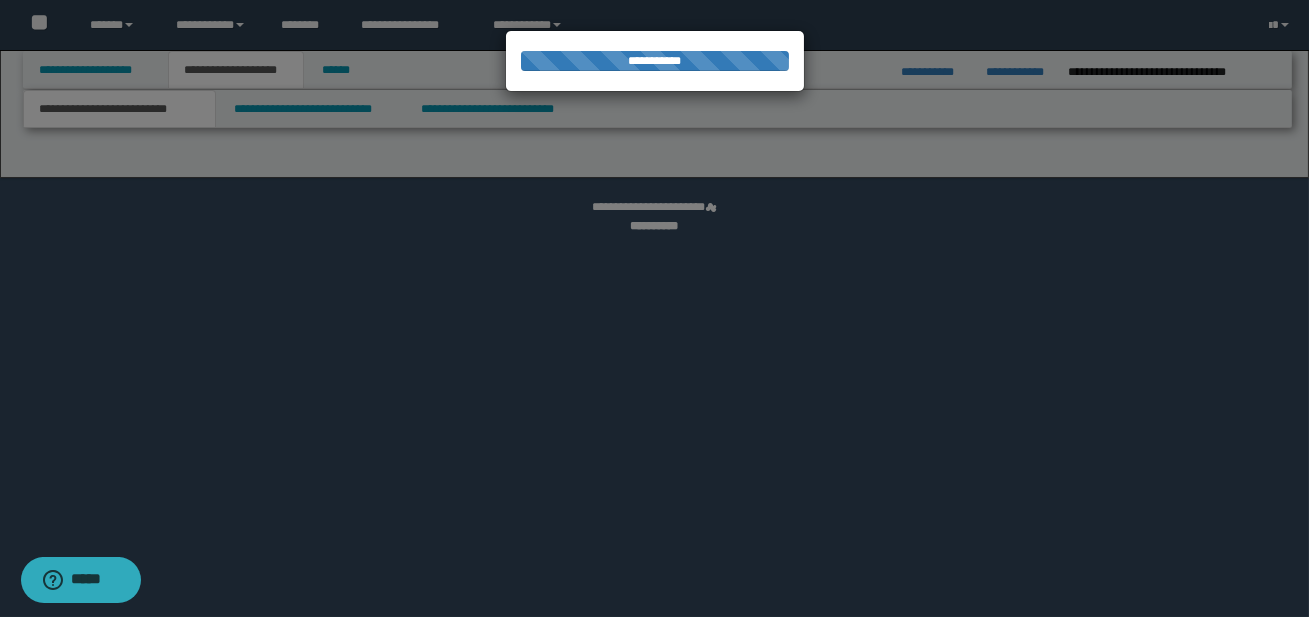 click at bounding box center (654, 308) 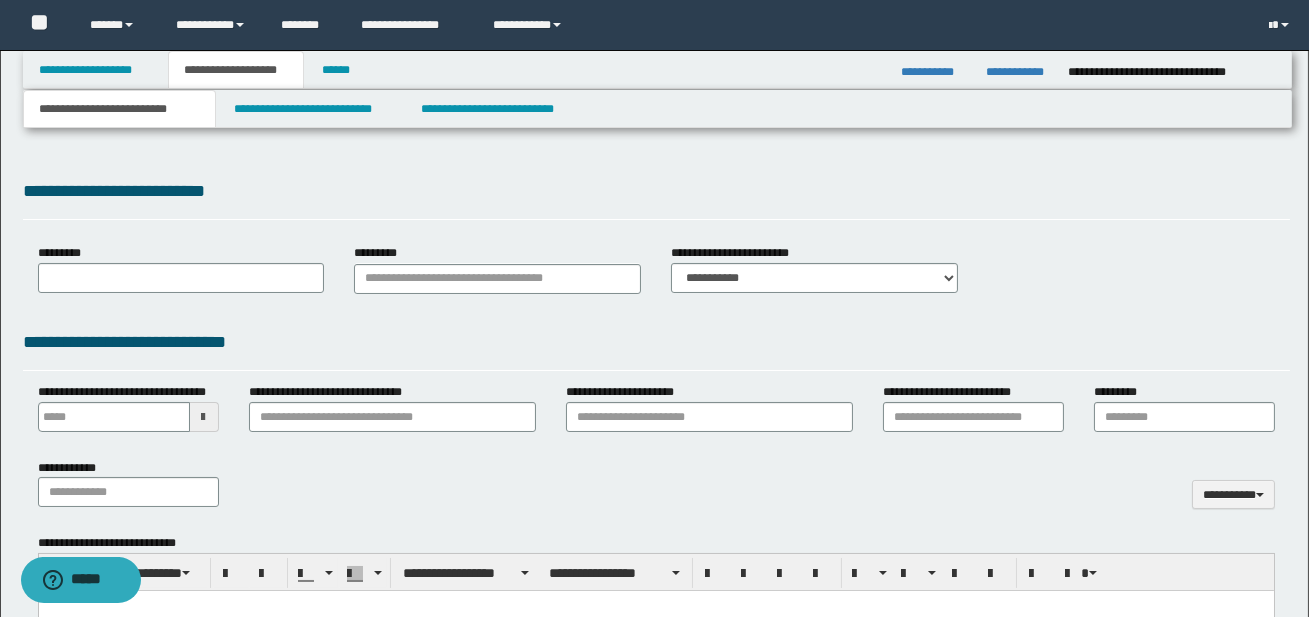 type 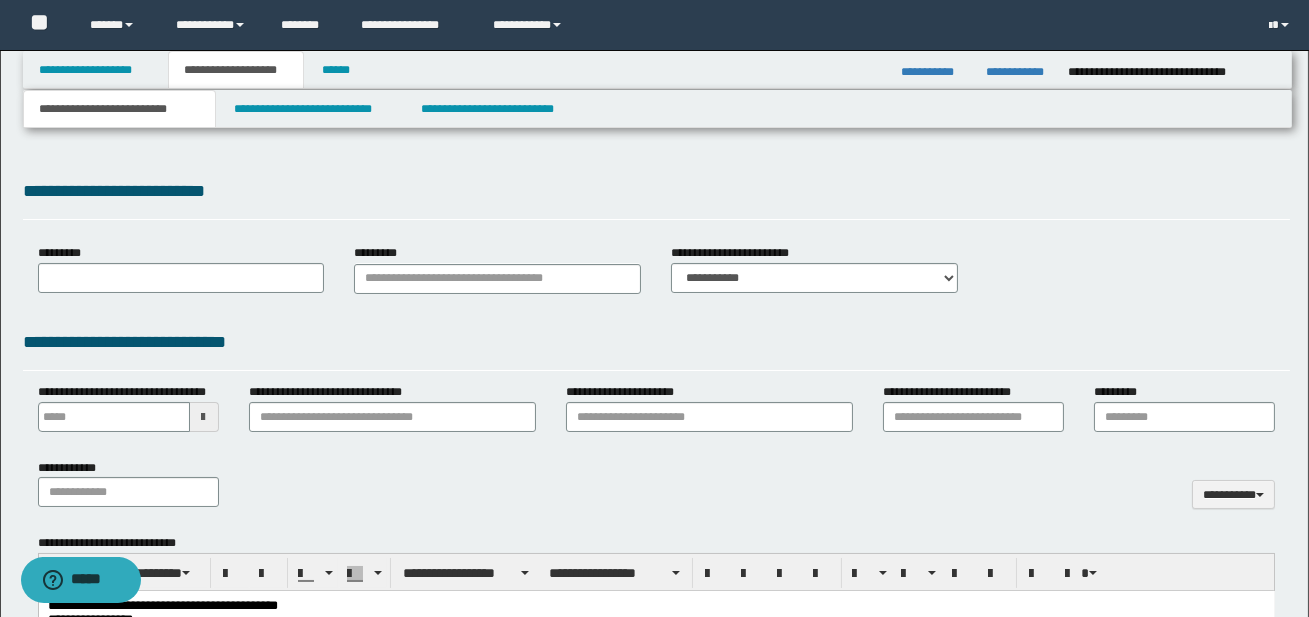 type on "**********" 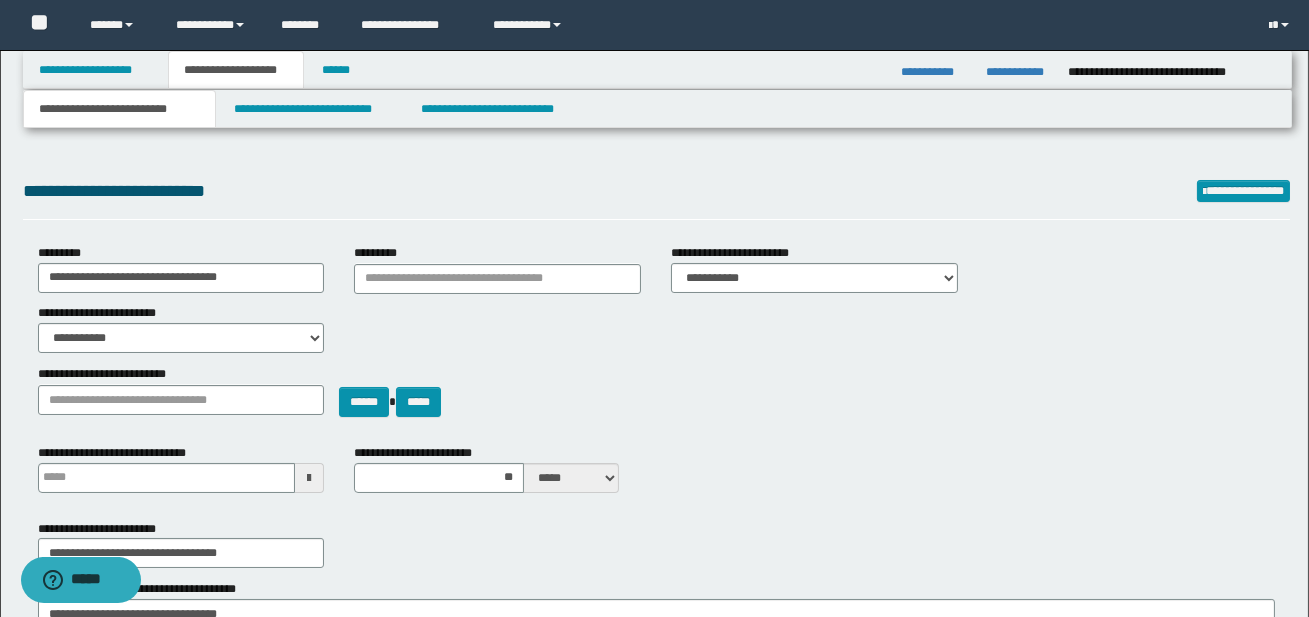 scroll, scrollTop: 0, scrollLeft: 0, axis: both 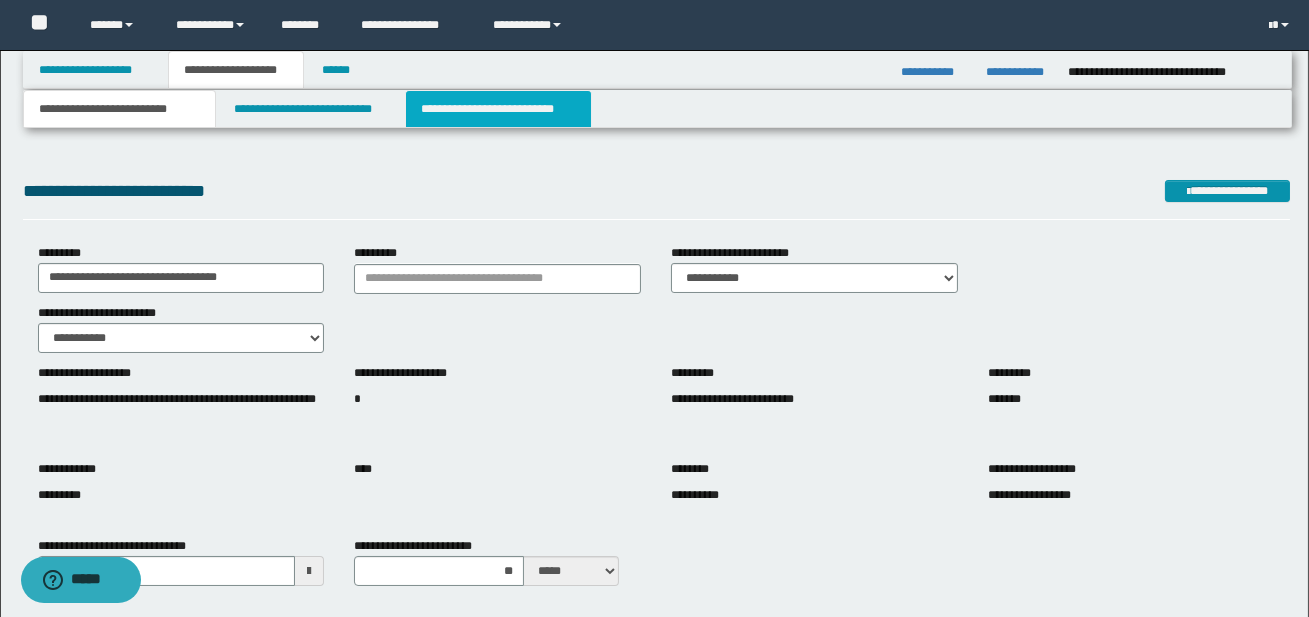click on "**********" at bounding box center [498, 109] 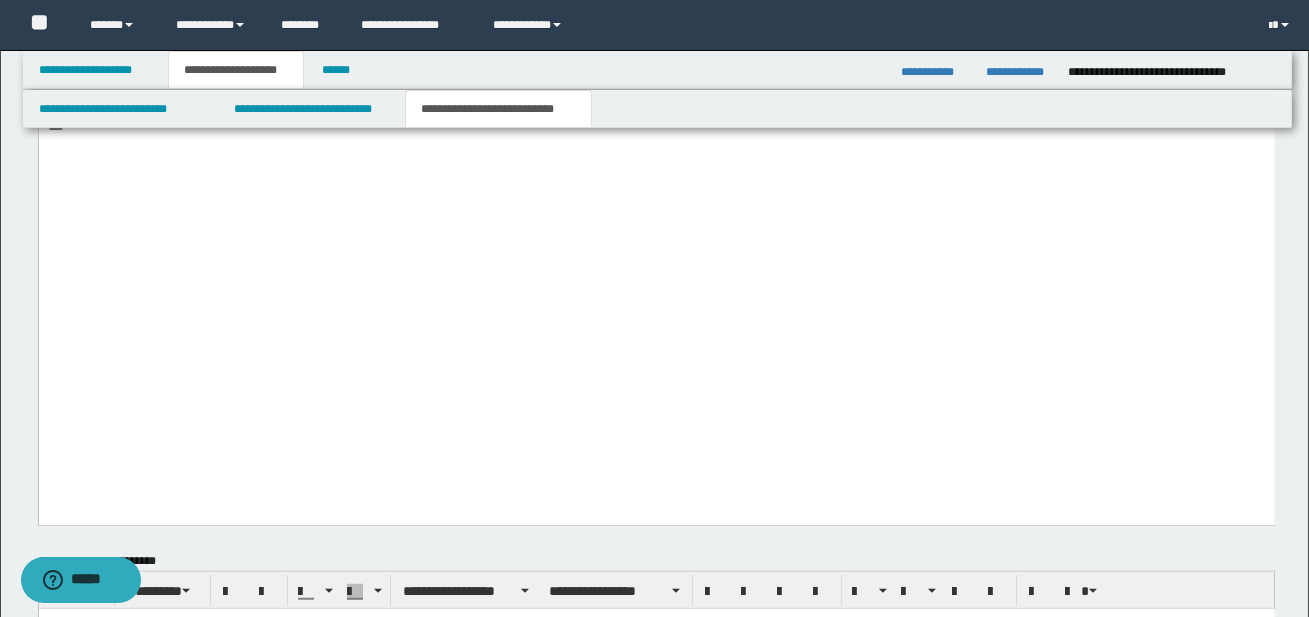 scroll, scrollTop: 3295, scrollLeft: 0, axis: vertical 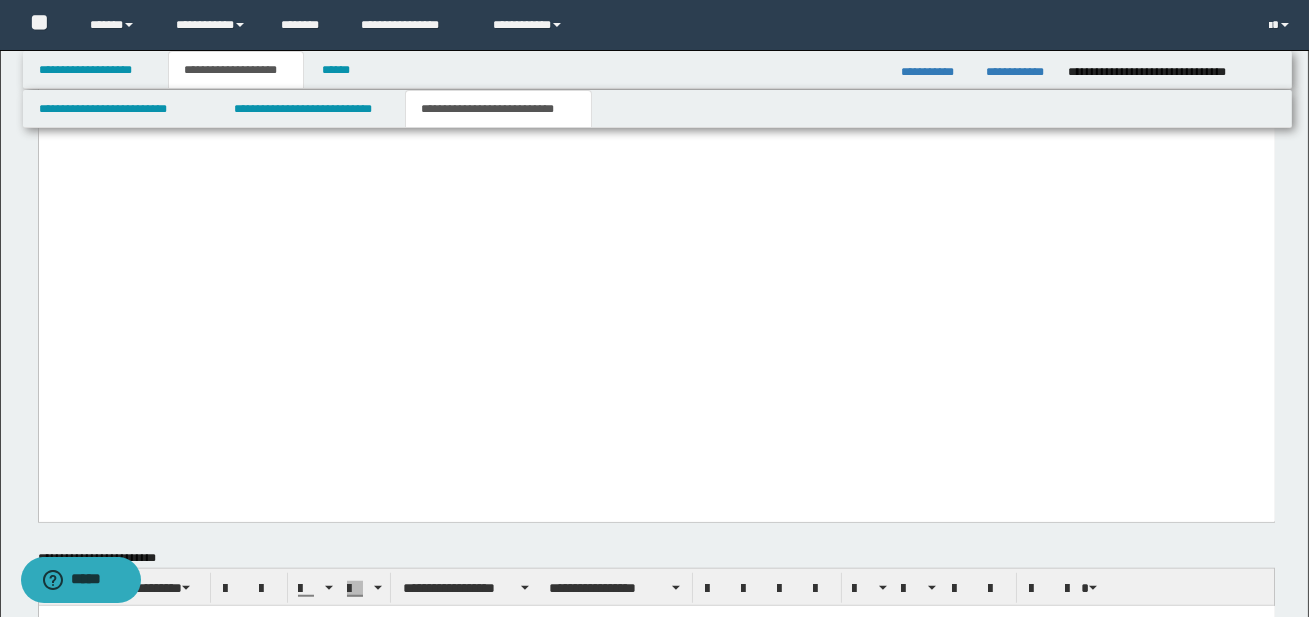 click on "**********" at bounding box center [656, -24] 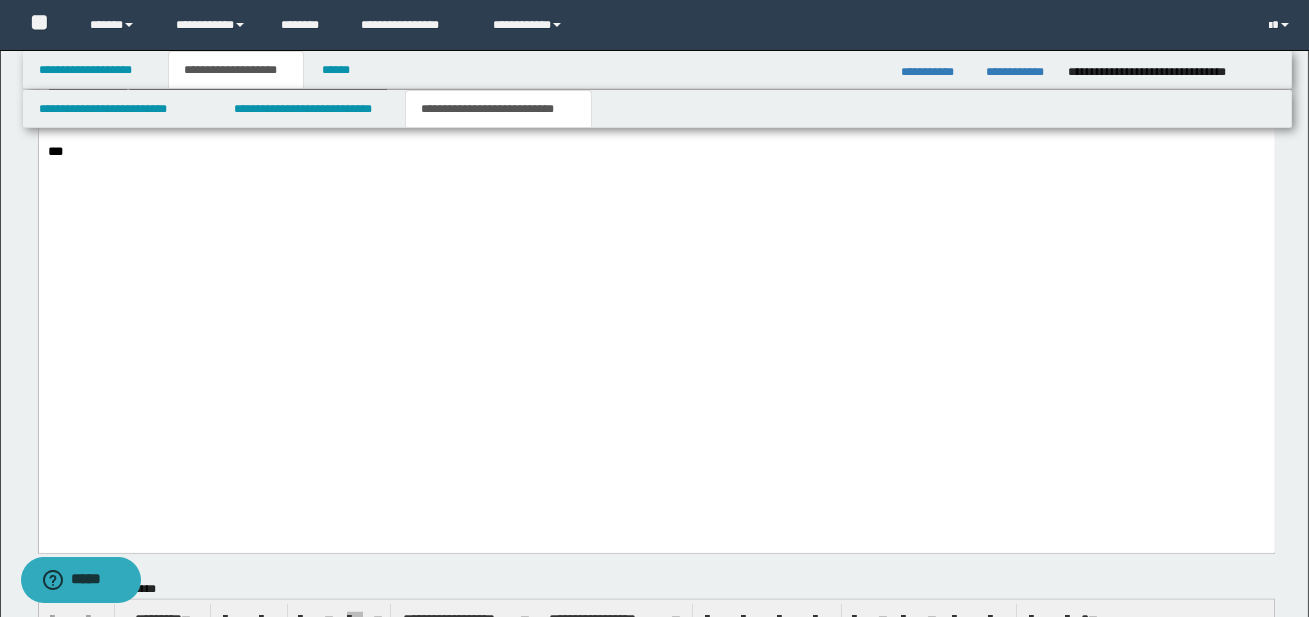 paste 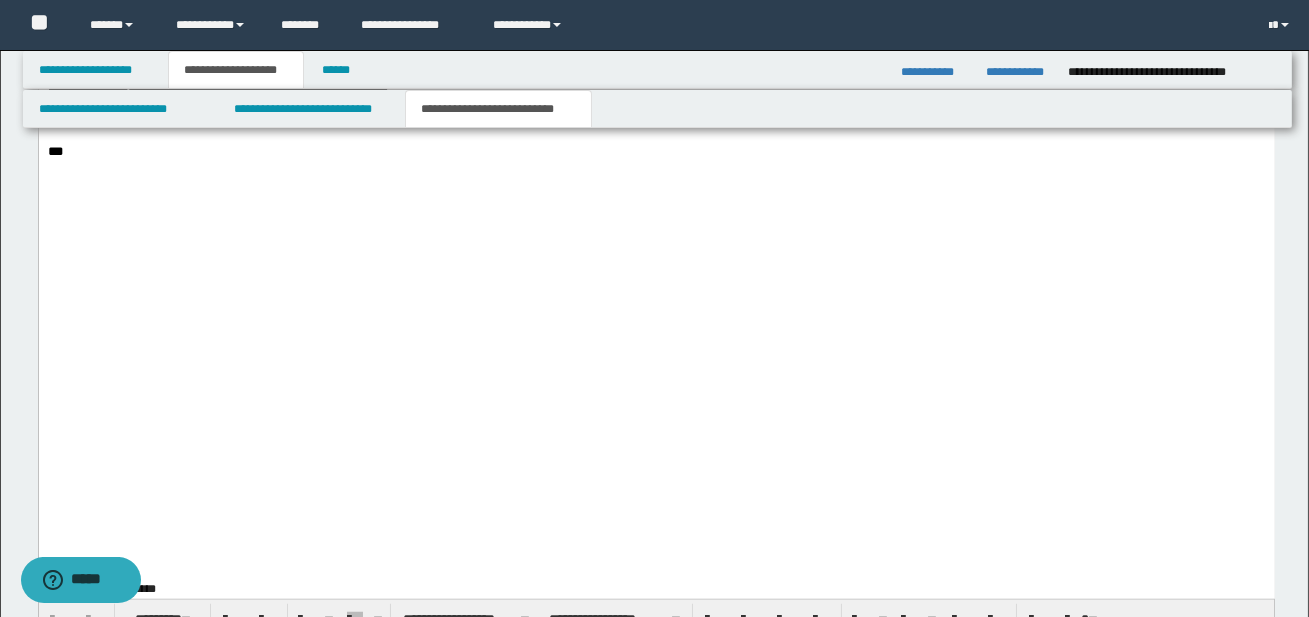 scroll, scrollTop: 0, scrollLeft: 0, axis: both 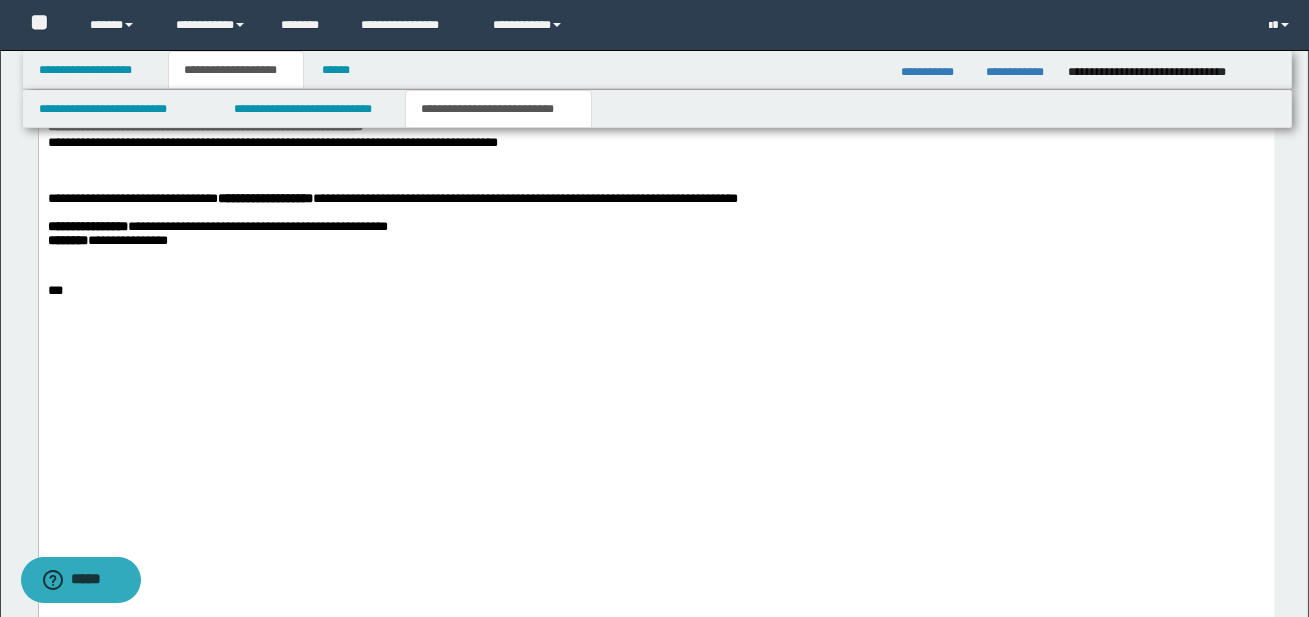 click on "**********" at bounding box center [132, 4] 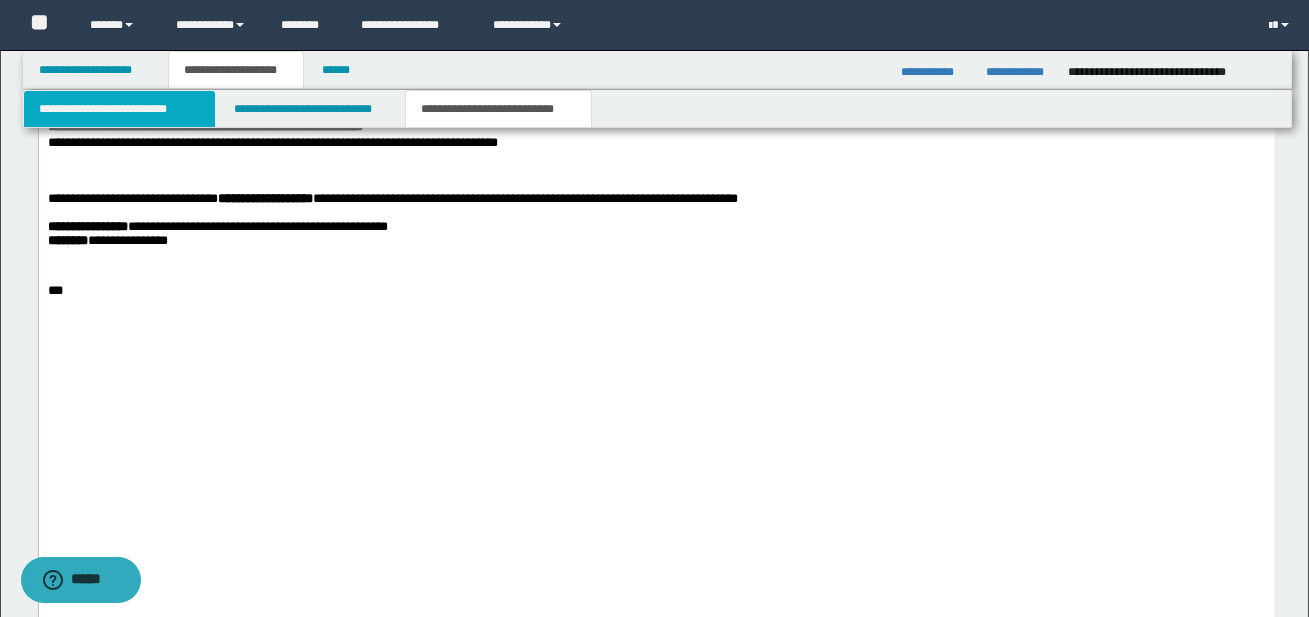 click on "**********" at bounding box center (119, 109) 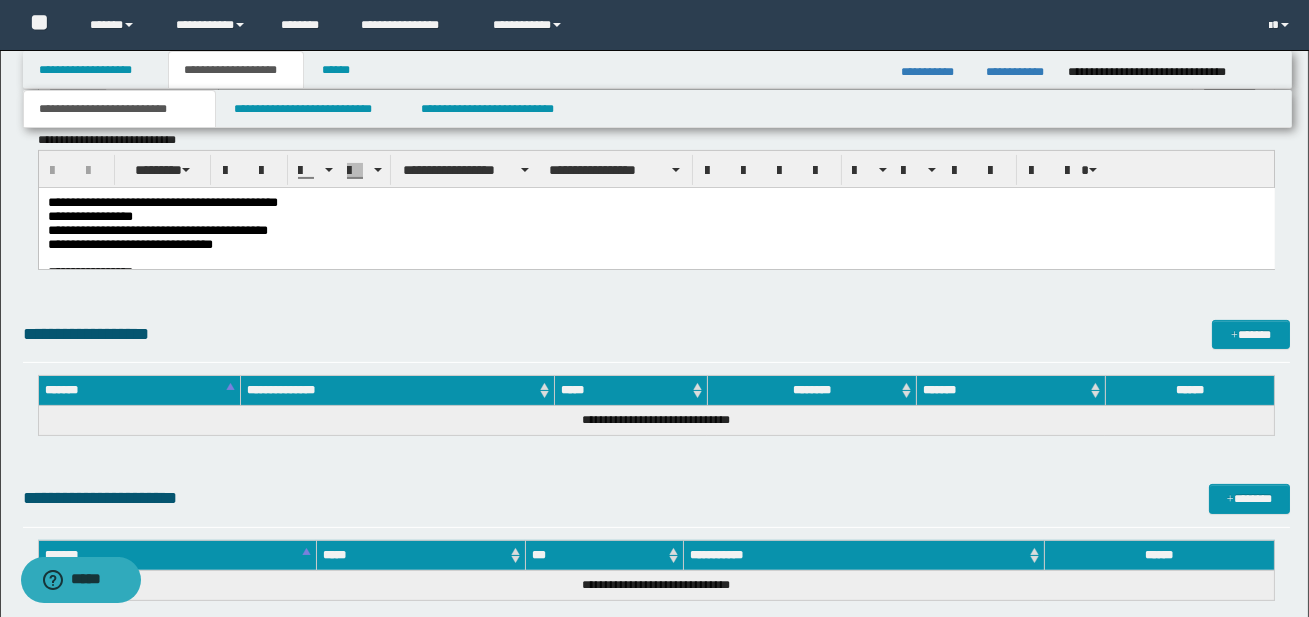 scroll, scrollTop: 1044, scrollLeft: 0, axis: vertical 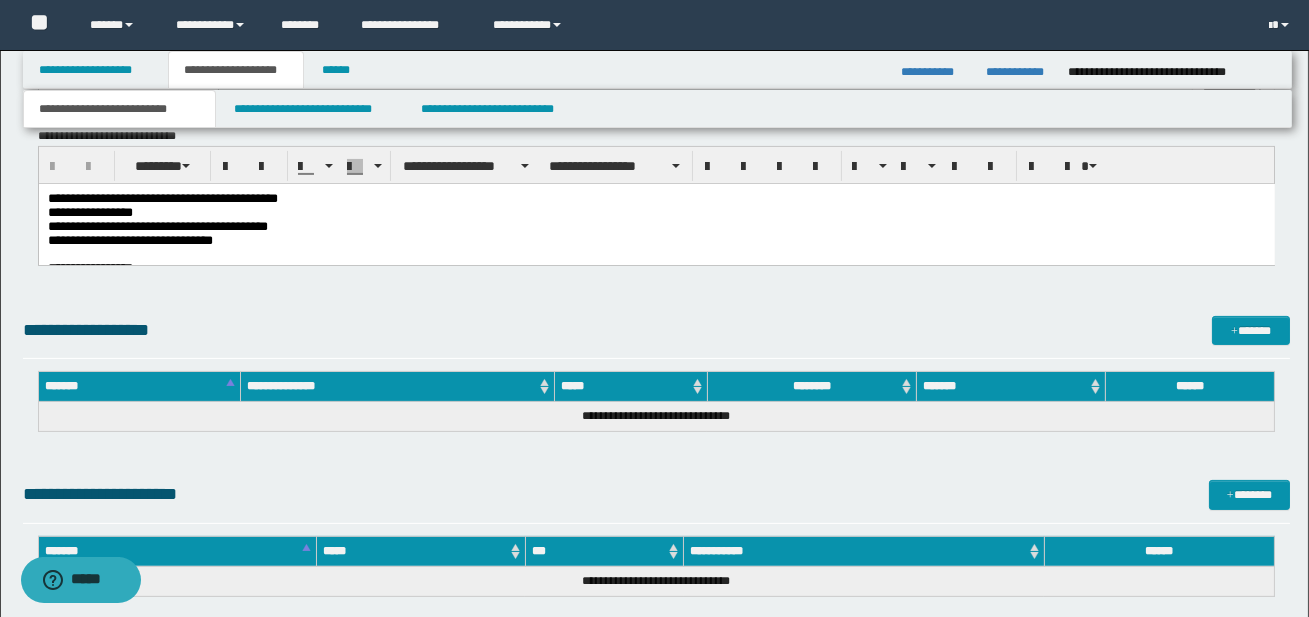 click on "**********" at bounding box center (157, 225) 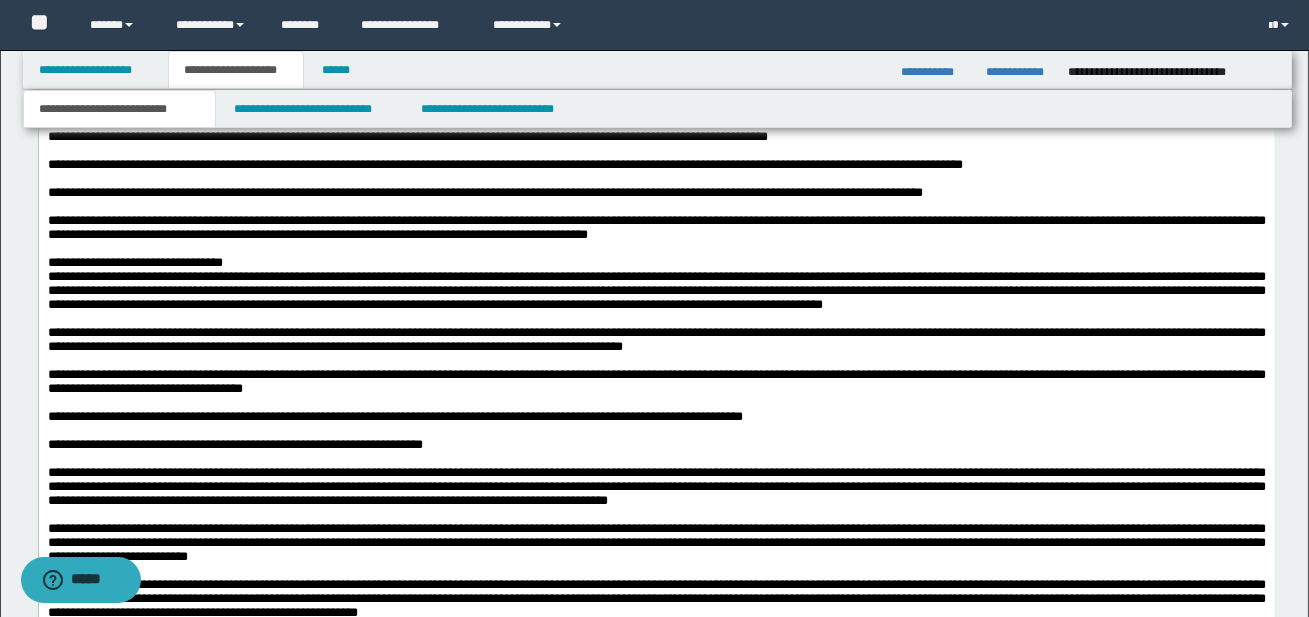 scroll, scrollTop: 1369, scrollLeft: 0, axis: vertical 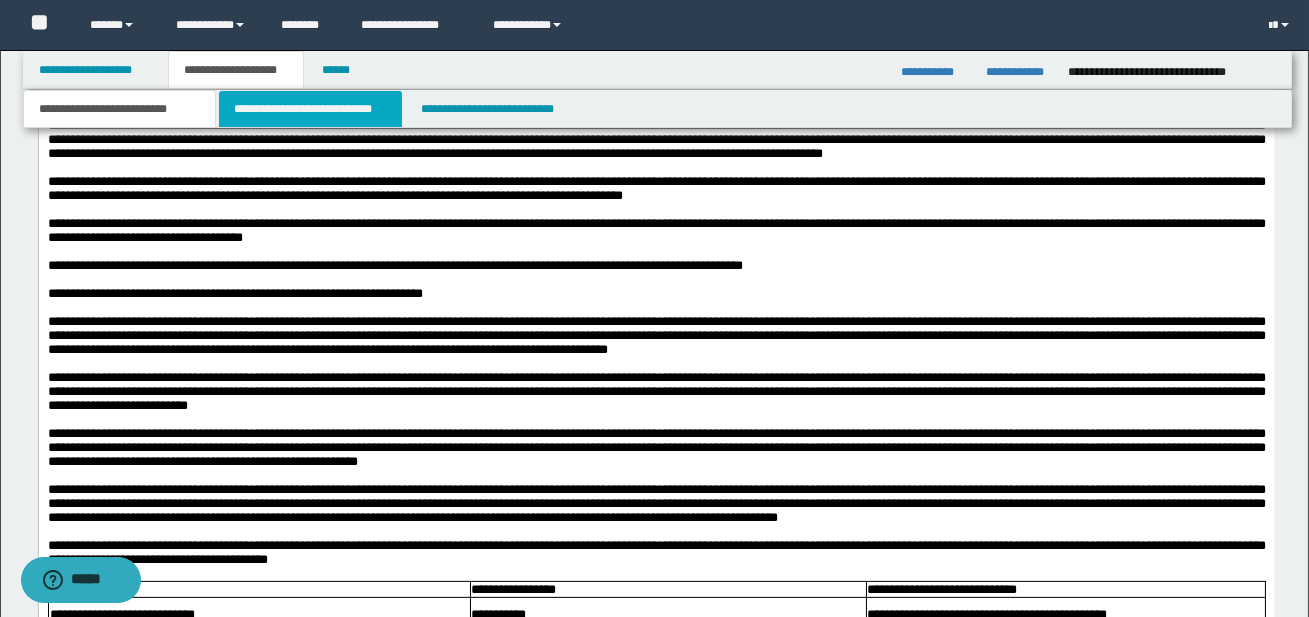 click on "**********" at bounding box center (310, 109) 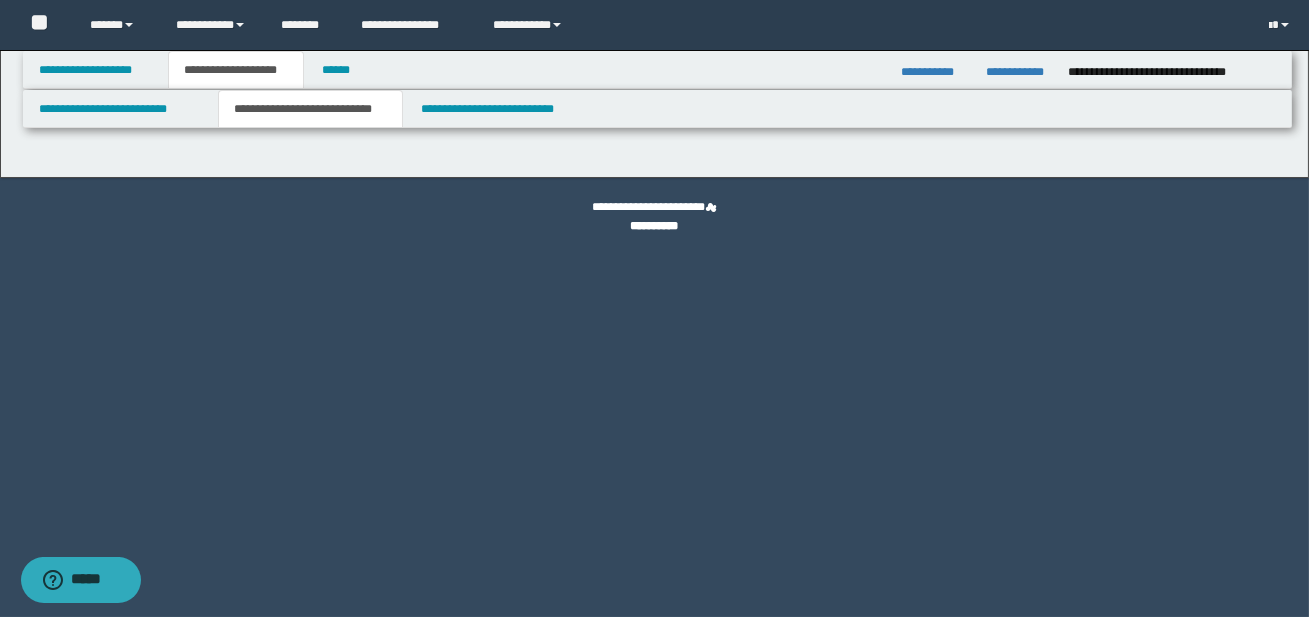 scroll, scrollTop: 0, scrollLeft: 0, axis: both 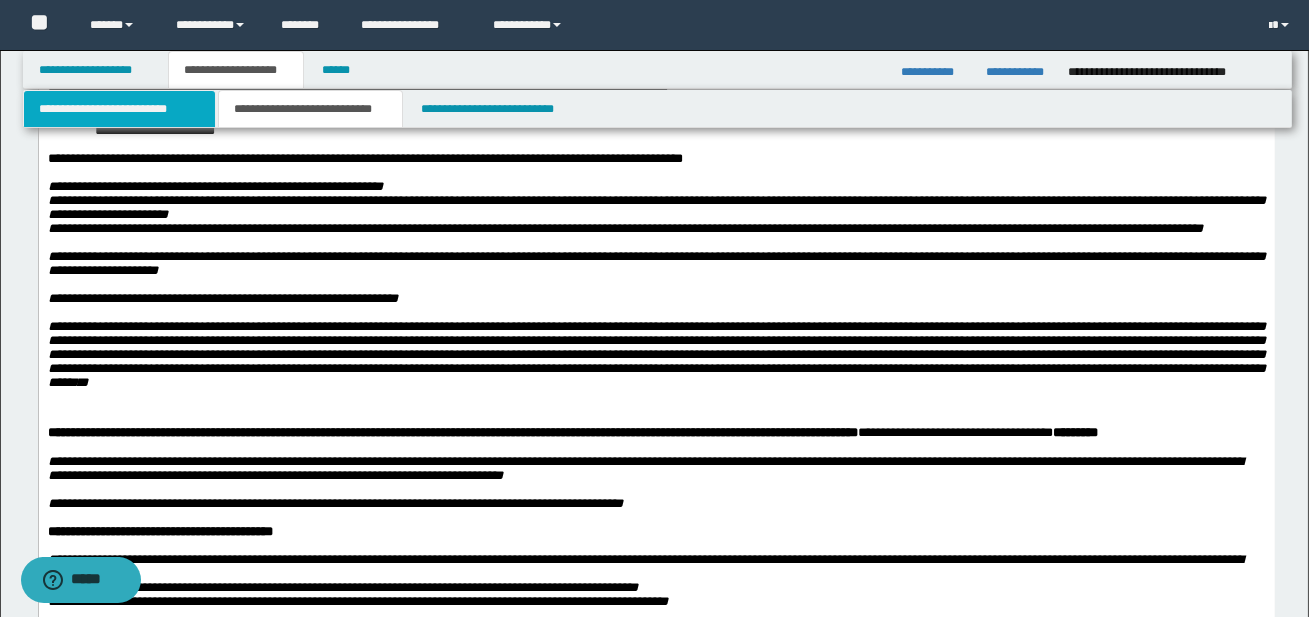 click on "**********" at bounding box center (119, 109) 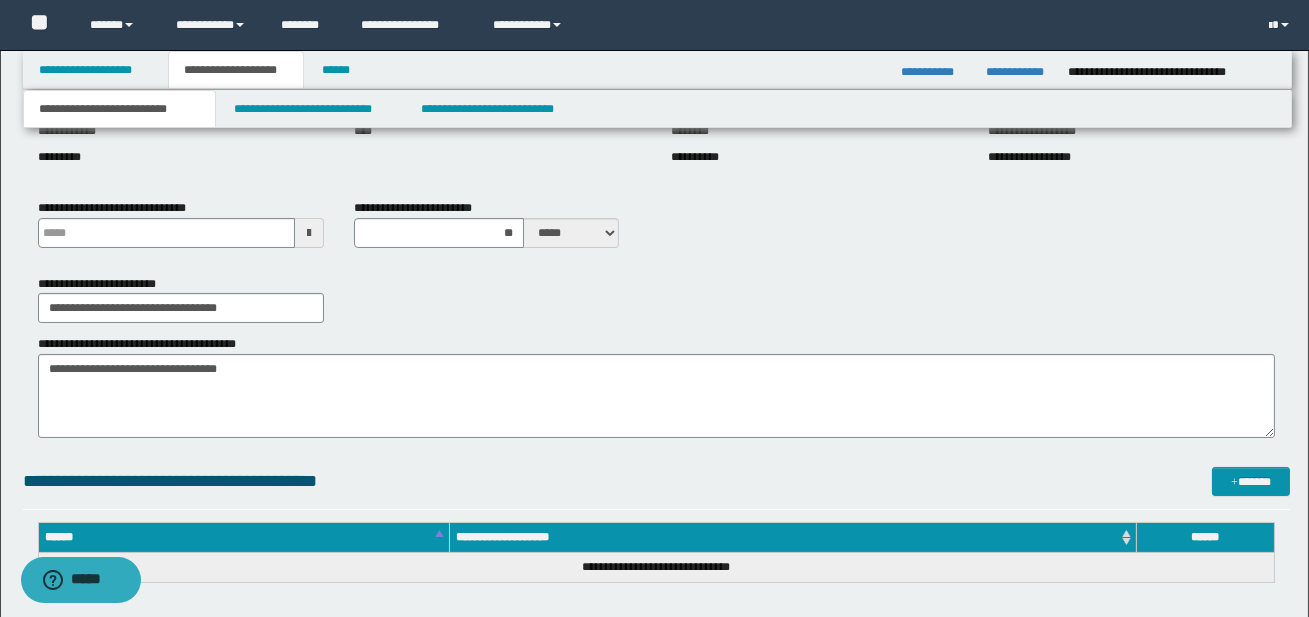 type 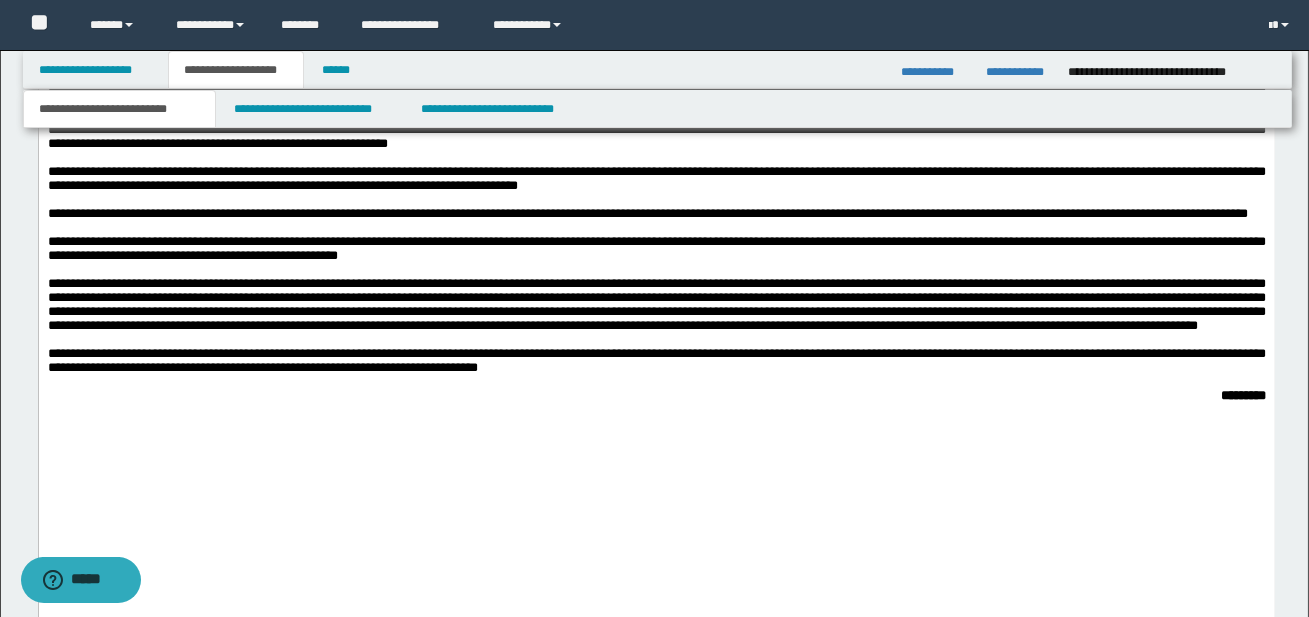 scroll, scrollTop: 4133, scrollLeft: 0, axis: vertical 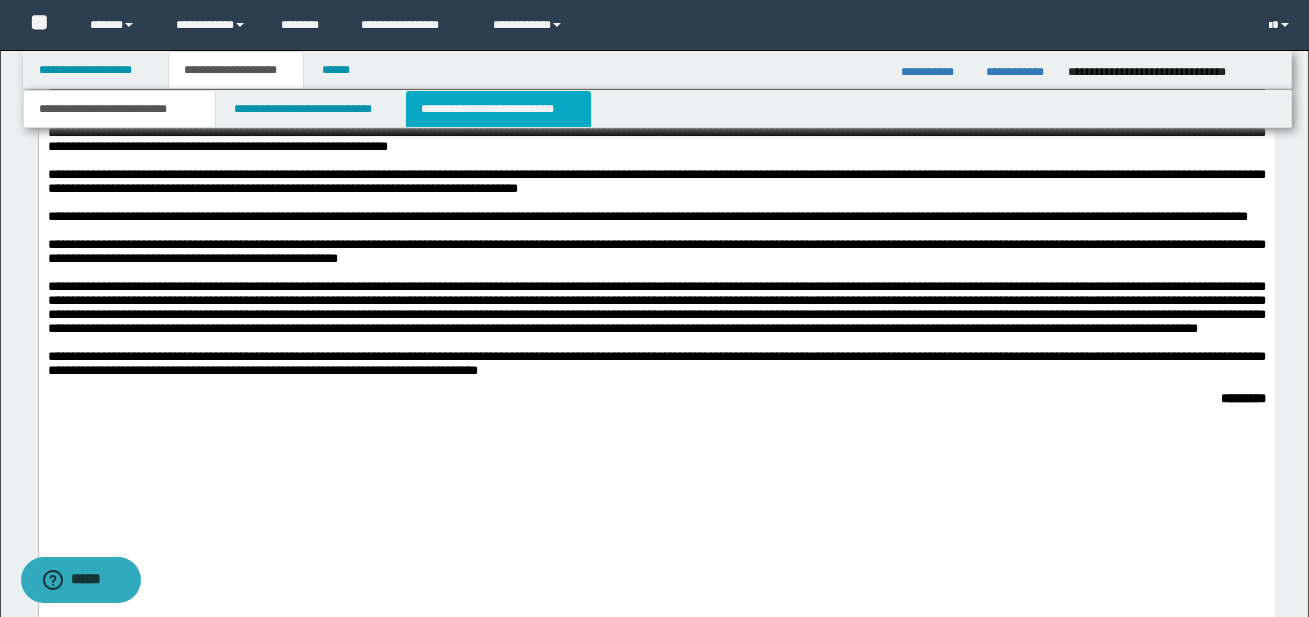 click on "**********" at bounding box center (498, 109) 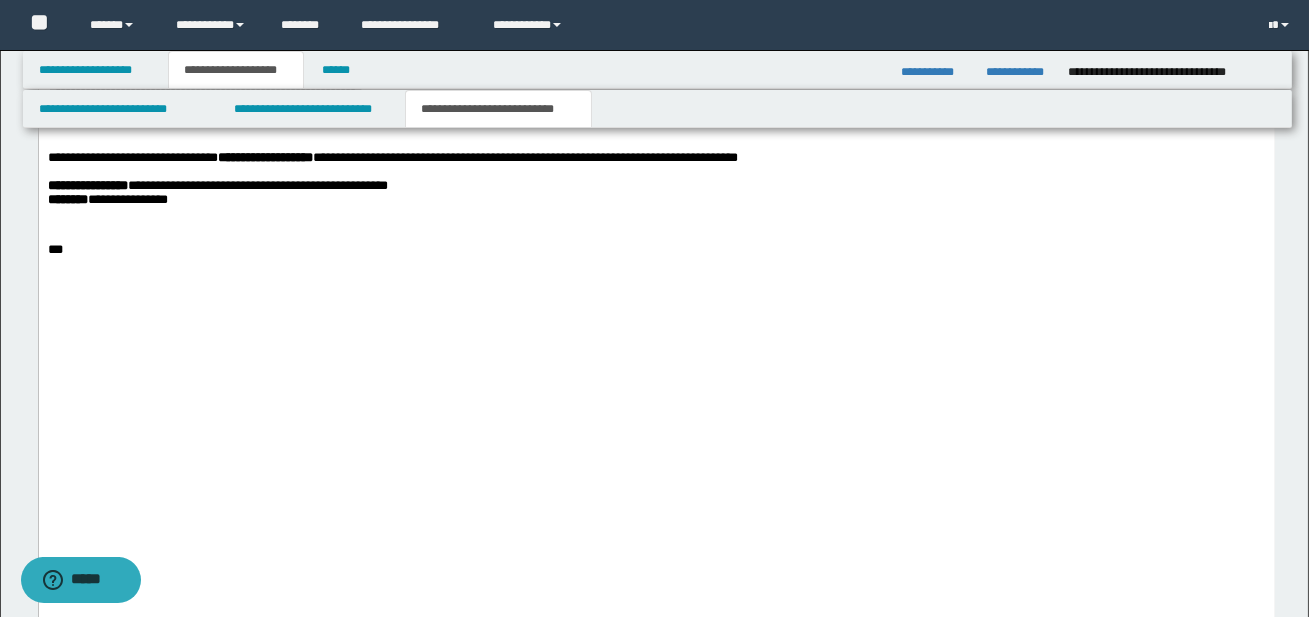scroll, scrollTop: 3244, scrollLeft: 0, axis: vertical 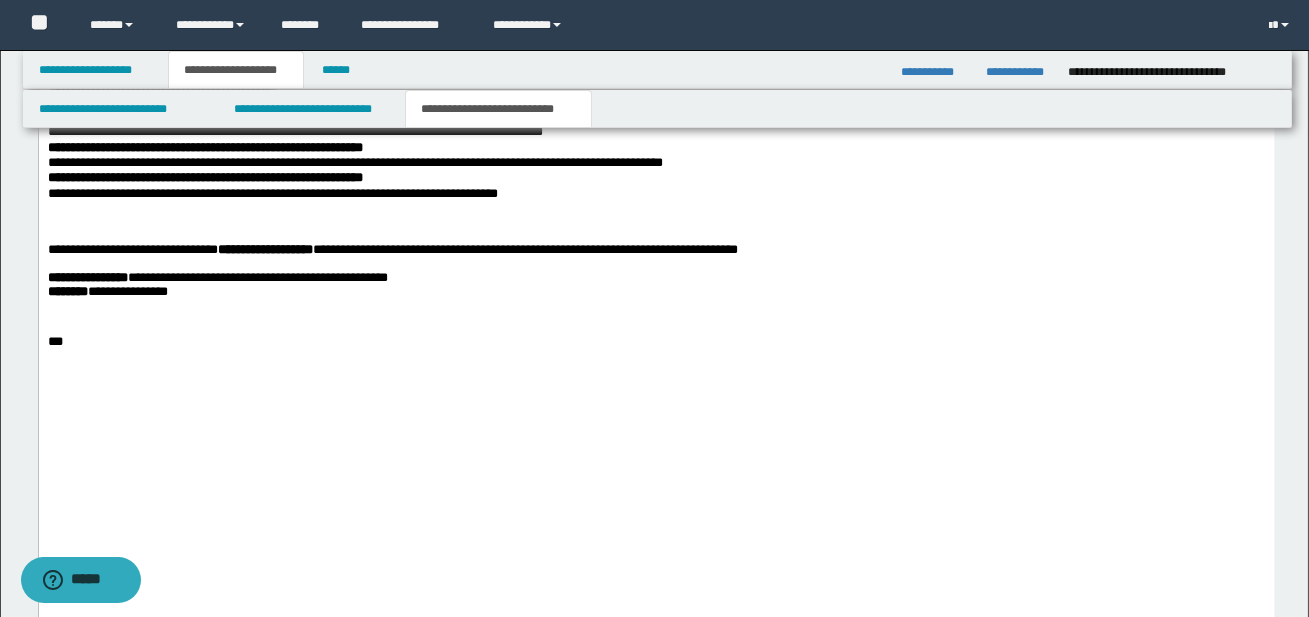 drag, startPoint x: 1025, startPoint y: 325, endPoint x: 1061, endPoint y: 325, distance: 36 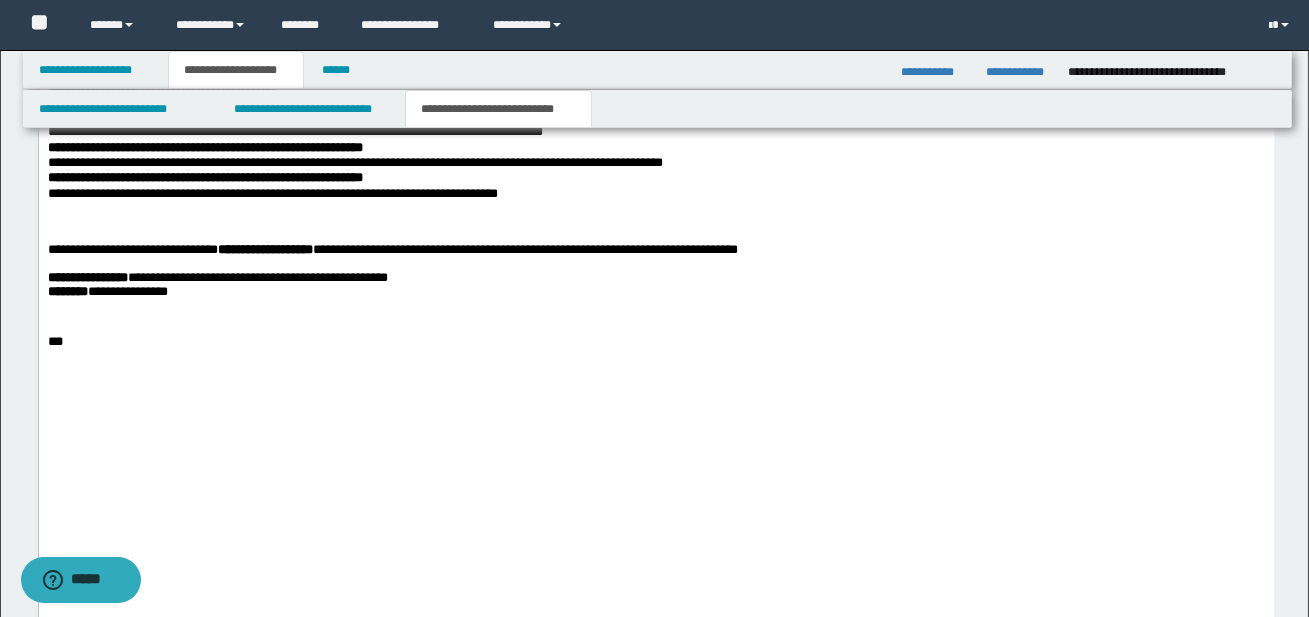 drag, startPoint x: 45, startPoint y: 354, endPoint x: 147, endPoint y: 359, distance: 102.122475 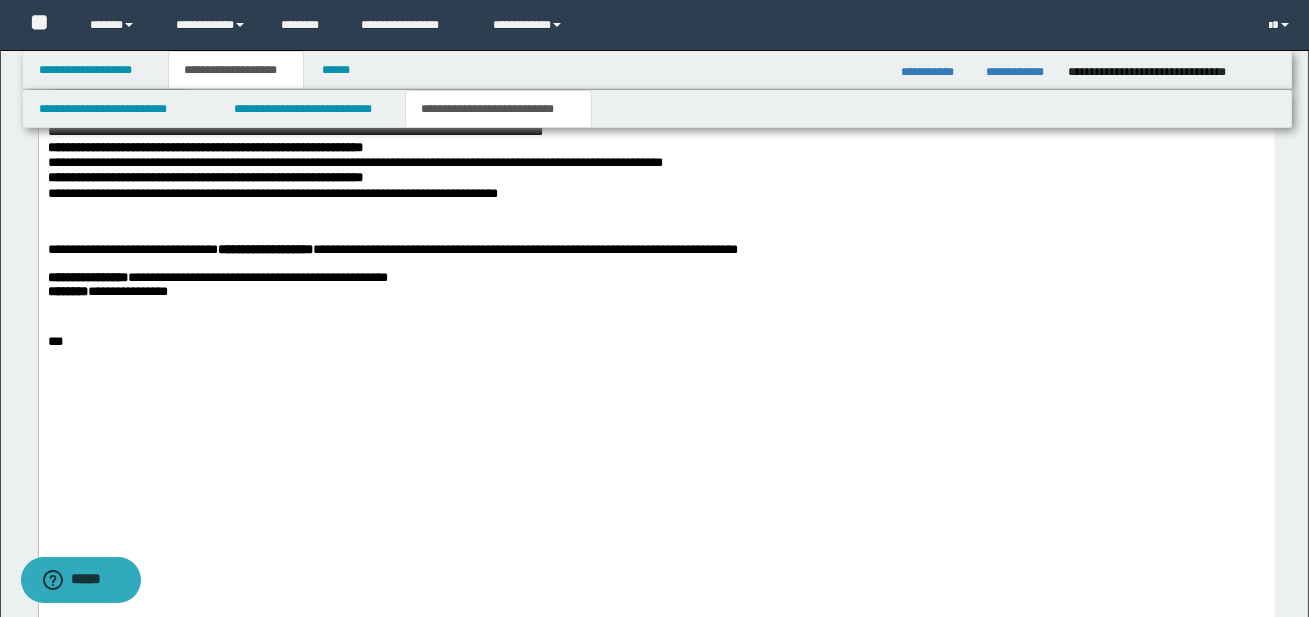 click on "**********" at bounding box center (656, -650) 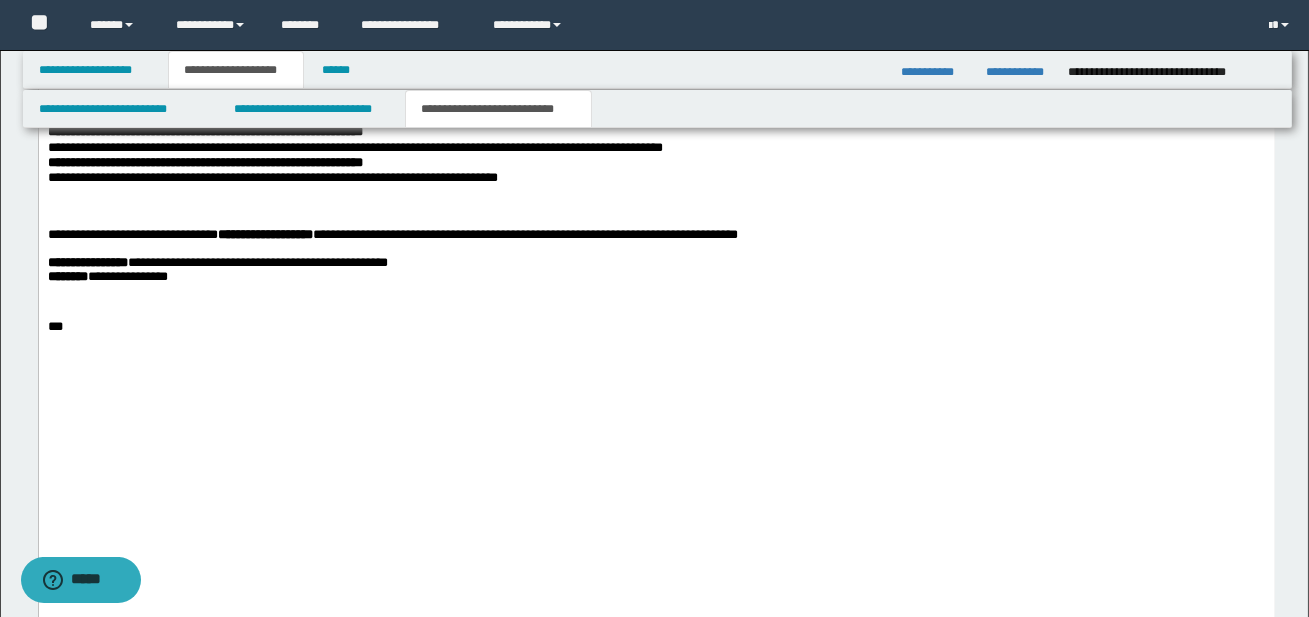 click on "**********" at bounding box center (656, -658) 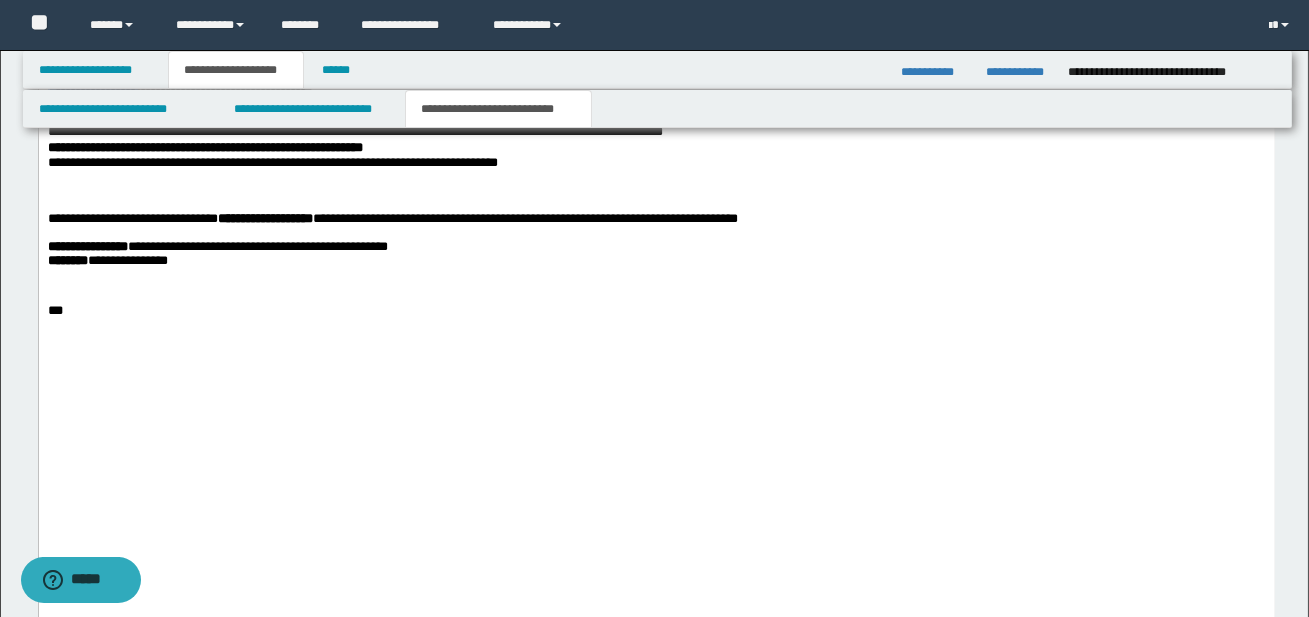 drag, startPoint x: 45, startPoint y: 370, endPoint x: 145, endPoint y: 371, distance: 100.005 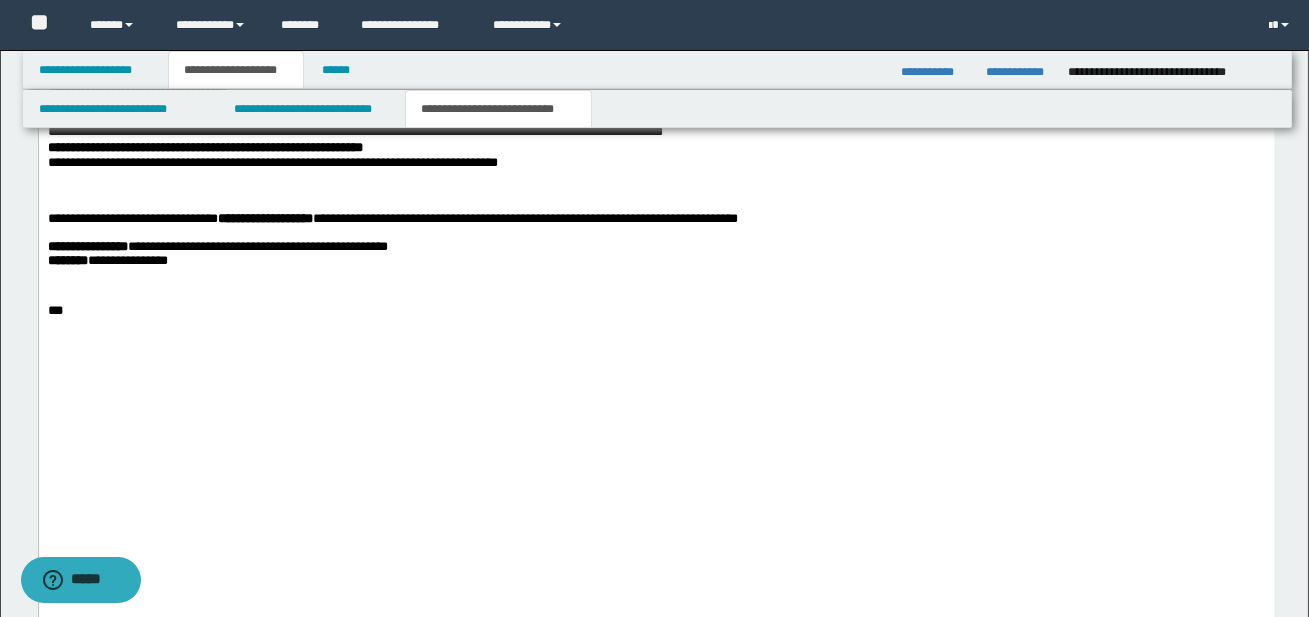 click on "**********" at bounding box center [137, 85] 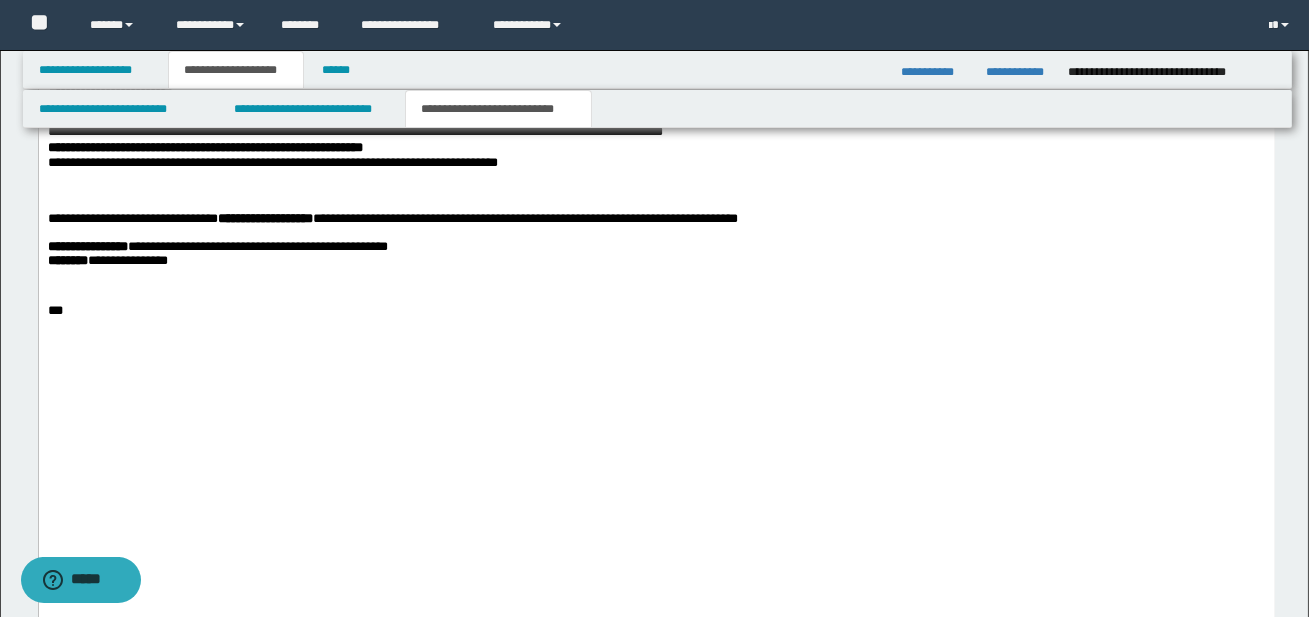 click on "**********" at bounding box center (656, -666) 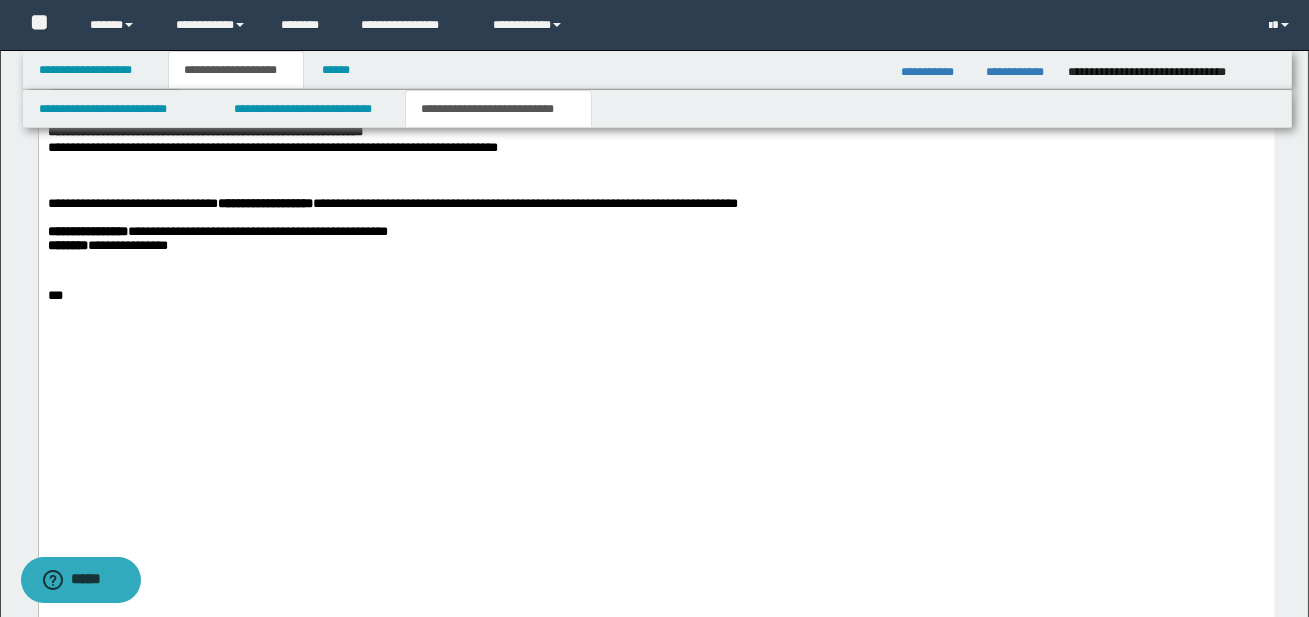 click on "**********" at bounding box center (429, 85) 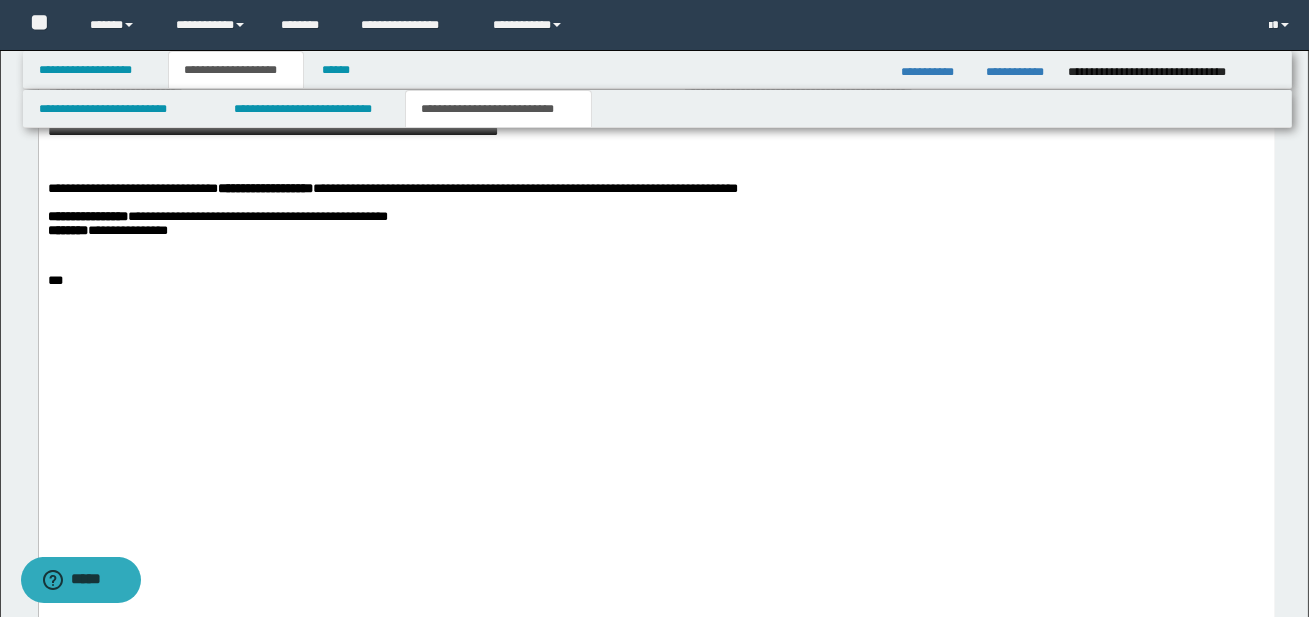click on "**********" at bounding box center [354, 101] 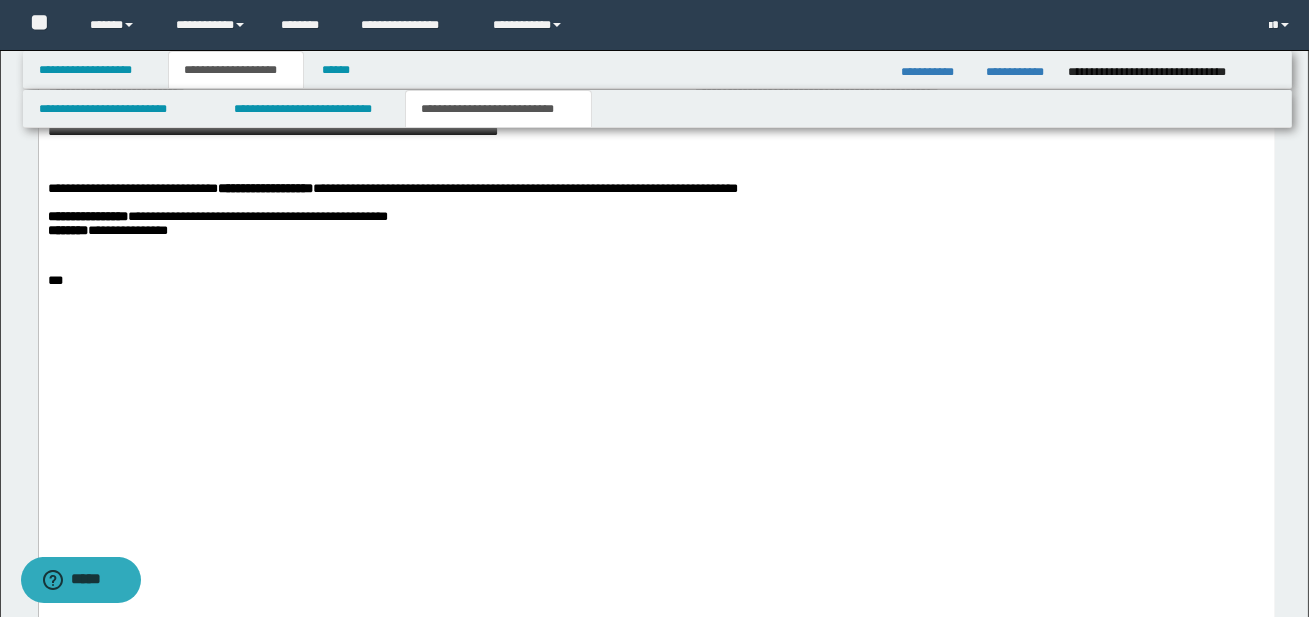 drag, startPoint x: 47, startPoint y: 385, endPoint x: 150, endPoint y: 387, distance: 103.01942 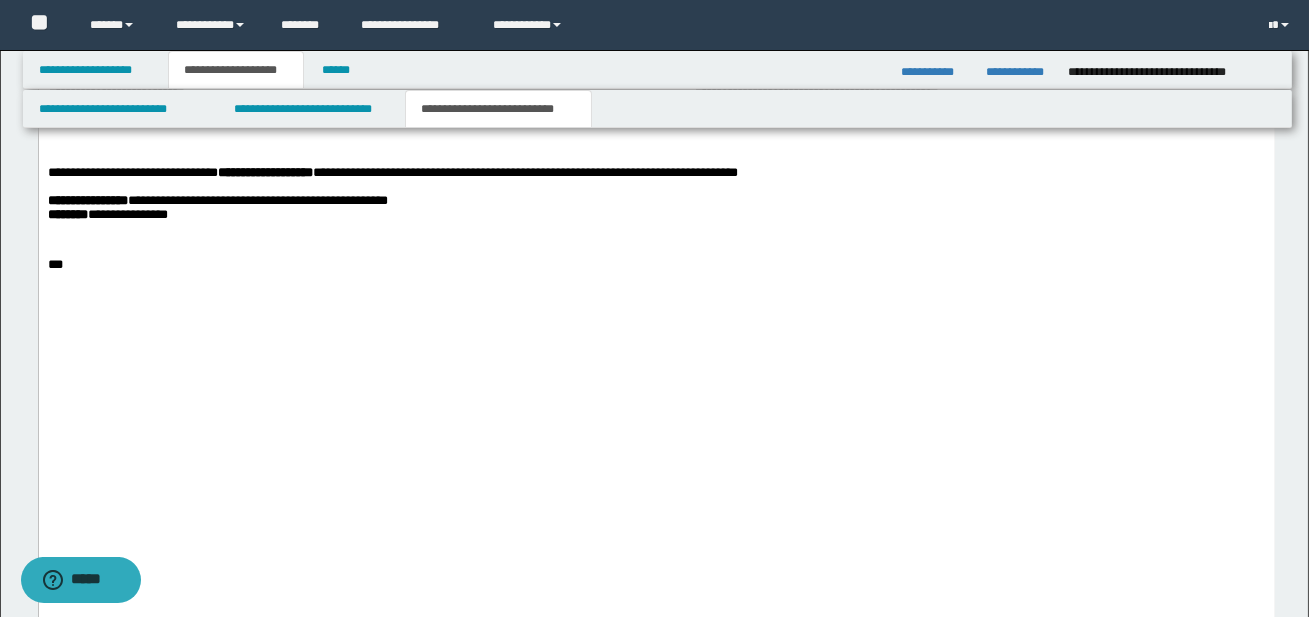 click on "**********" at bounding box center (272, 116) 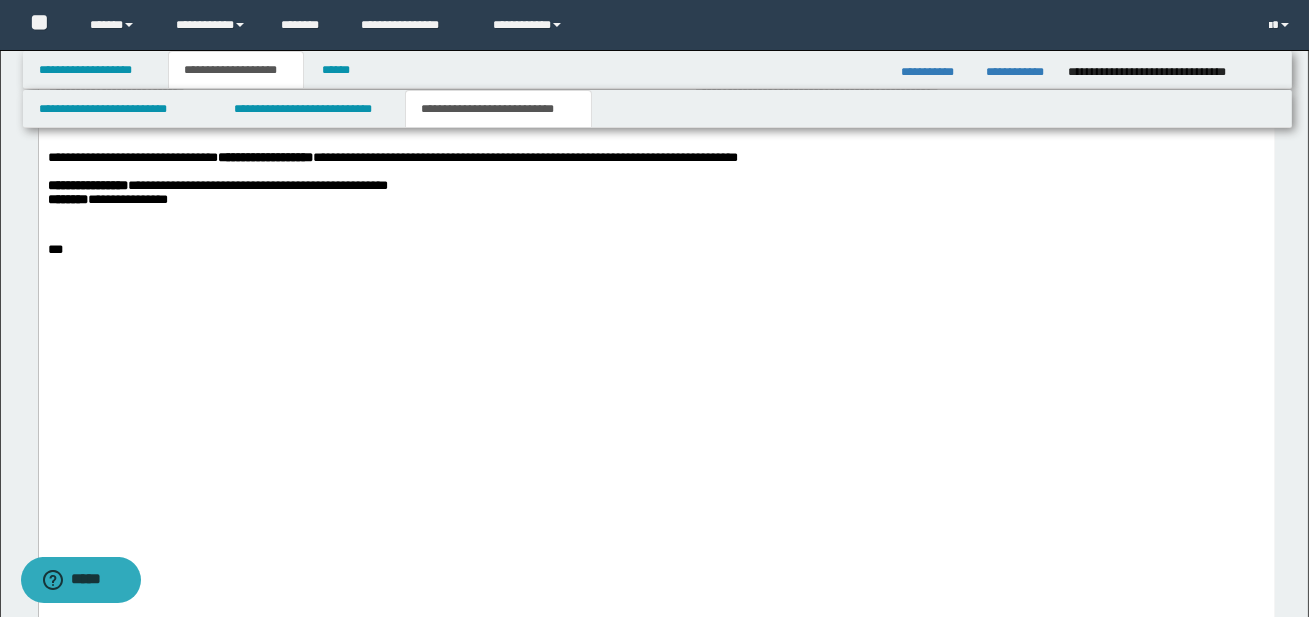 click on "**********" at bounding box center (656, 78) 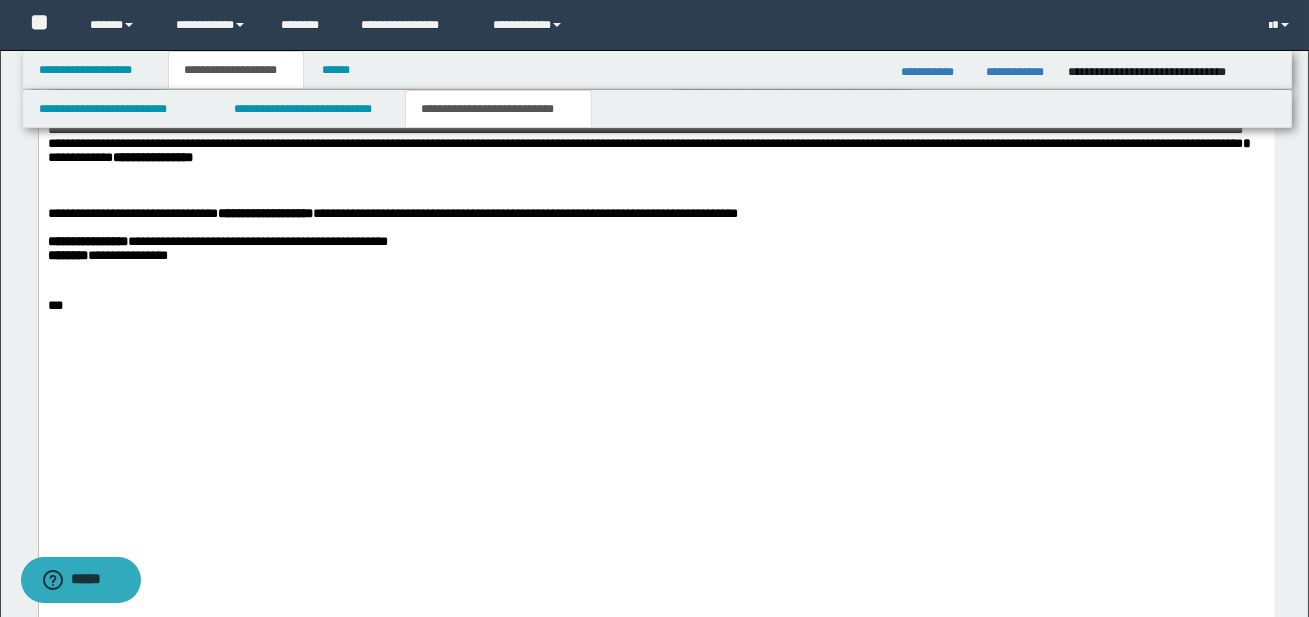 click on "**********" at bounding box center (656, -668) 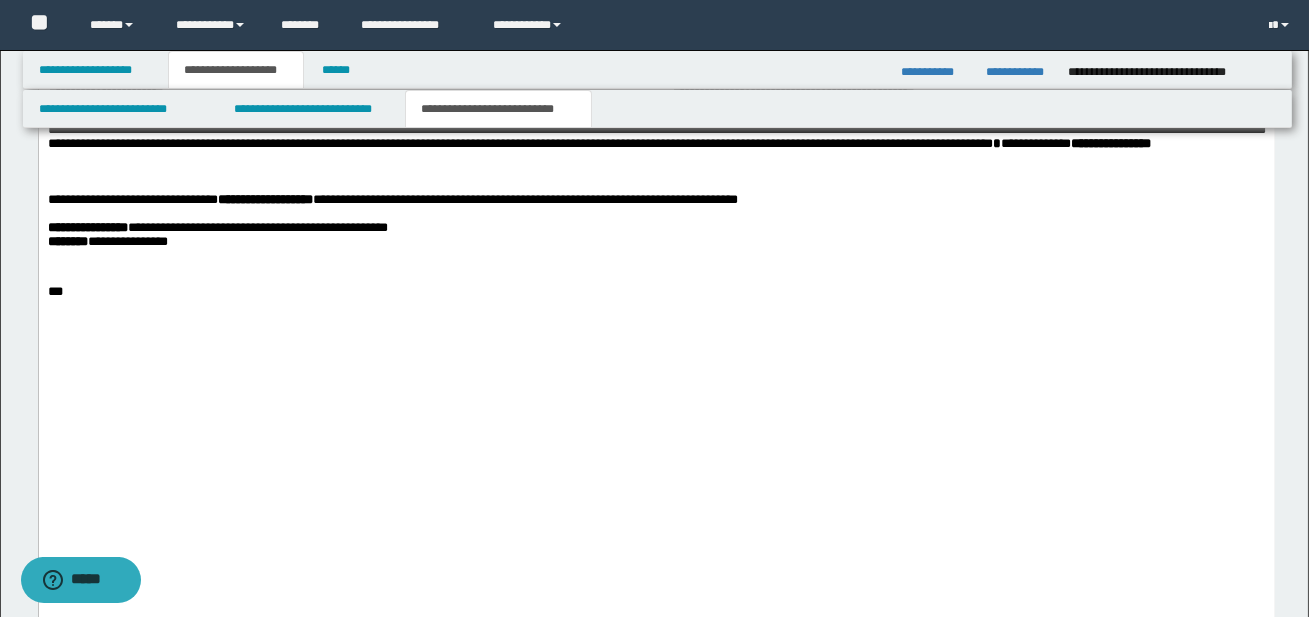 click on "**********" at bounding box center (656, 122) 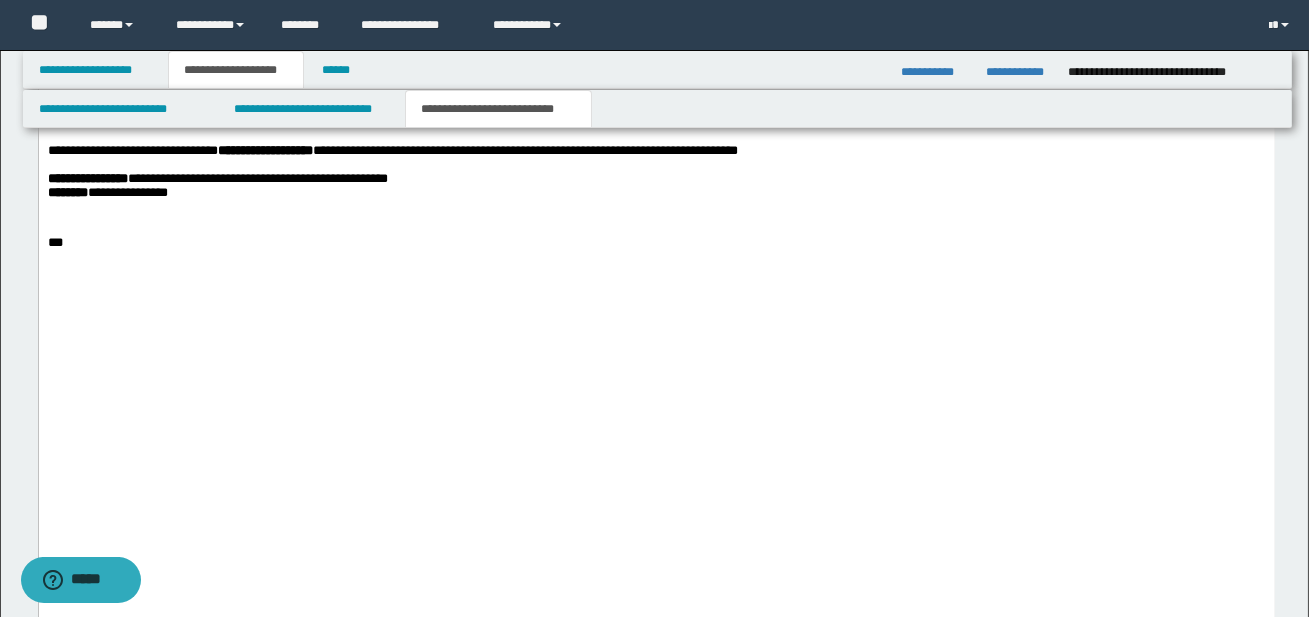 scroll, scrollTop: 3308, scrollLeft: 0, axis: vertical 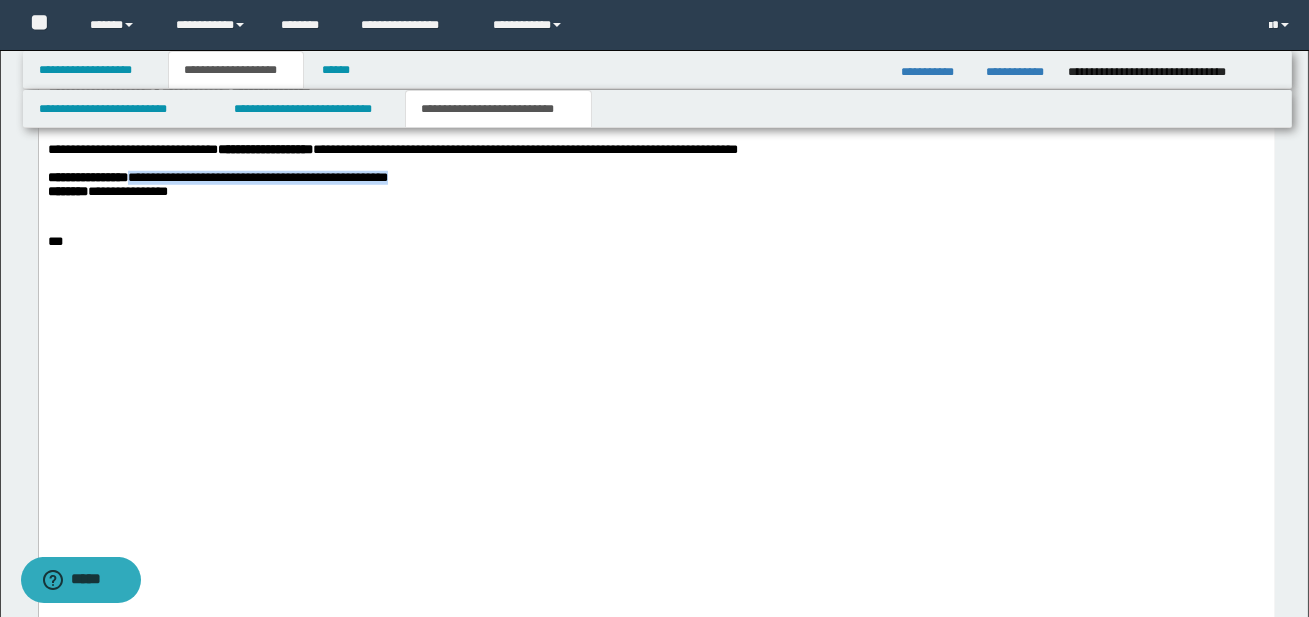 drag, startPoint x: 135, startPoint y: 477, endPoint x: 425, endPoint y: 479, distance: 290.0069 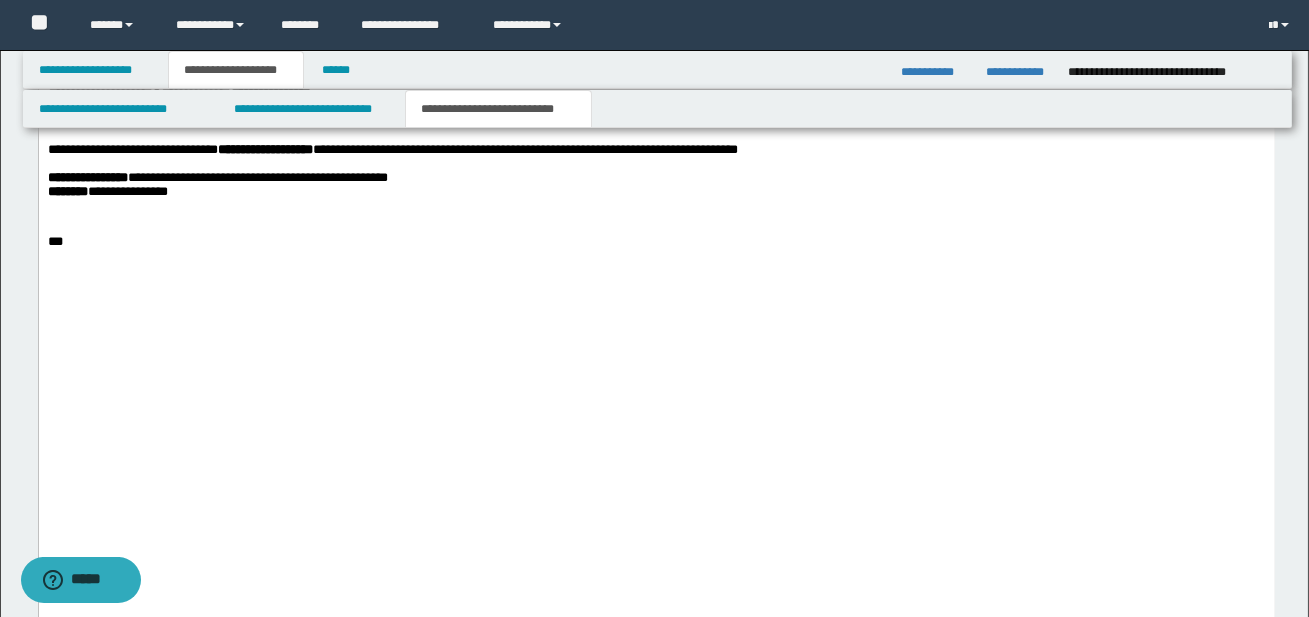 click at bounding box center [656, 206] 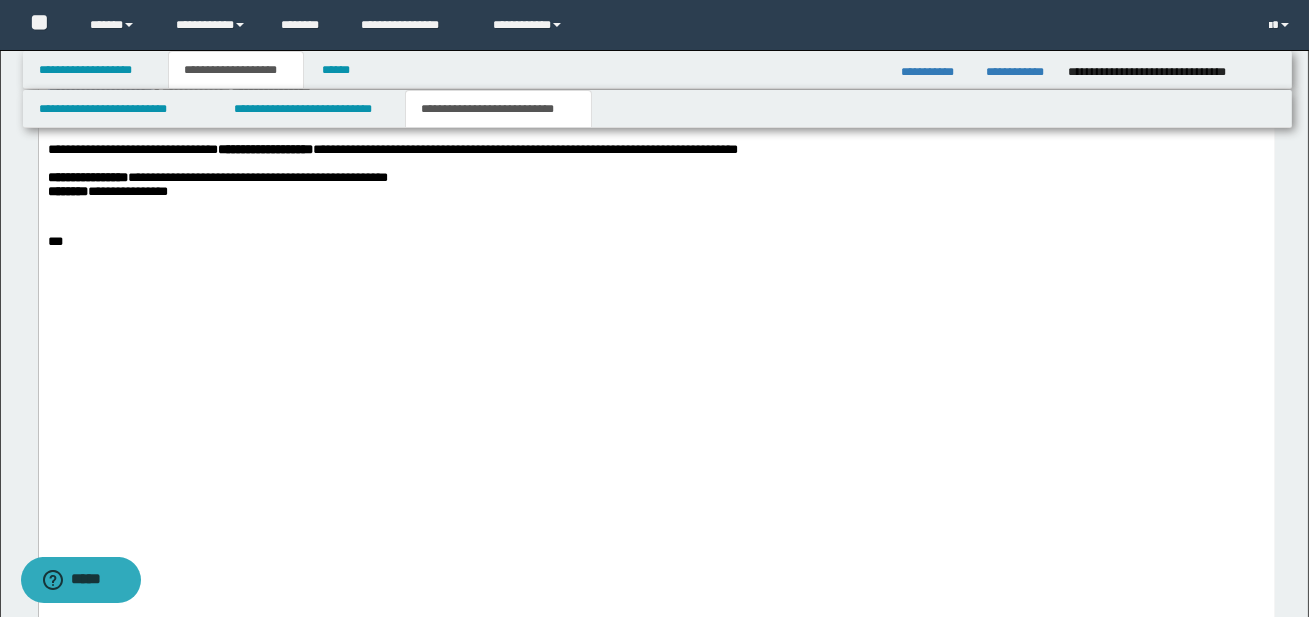 drag, startPoint x: 815, startPoint y: 368, endPoint x: 1222, endPoint y: 369, distance: 407.00122 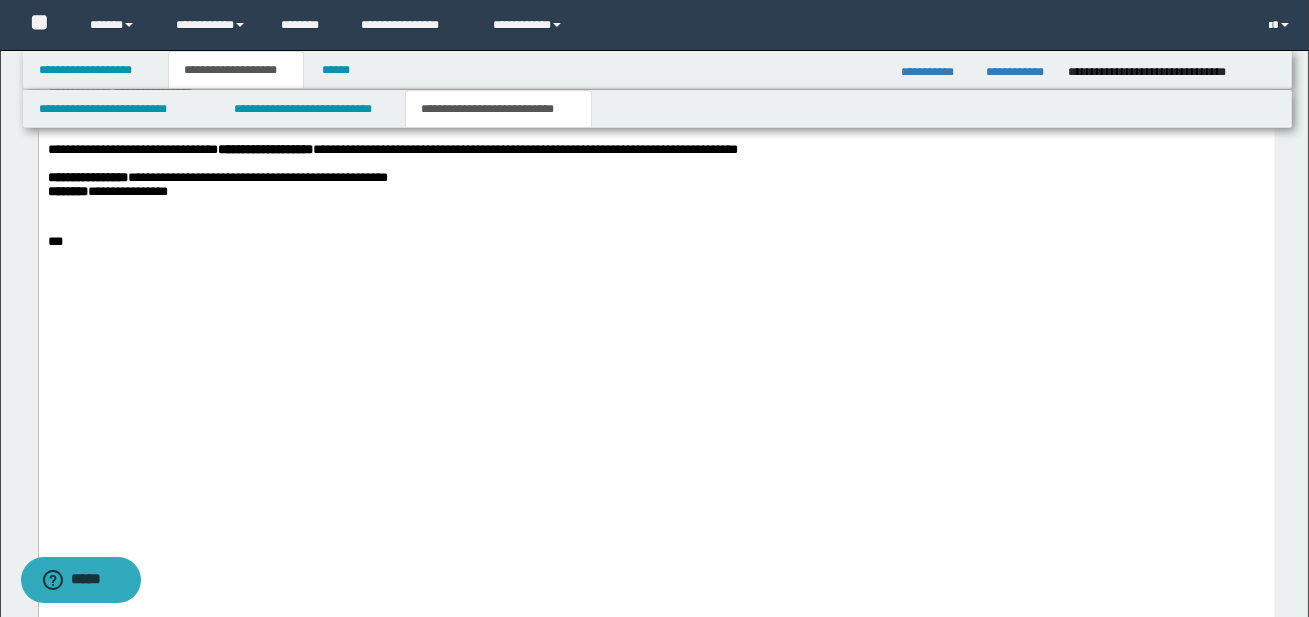 click on "**********" at bounding box center [656, 65] 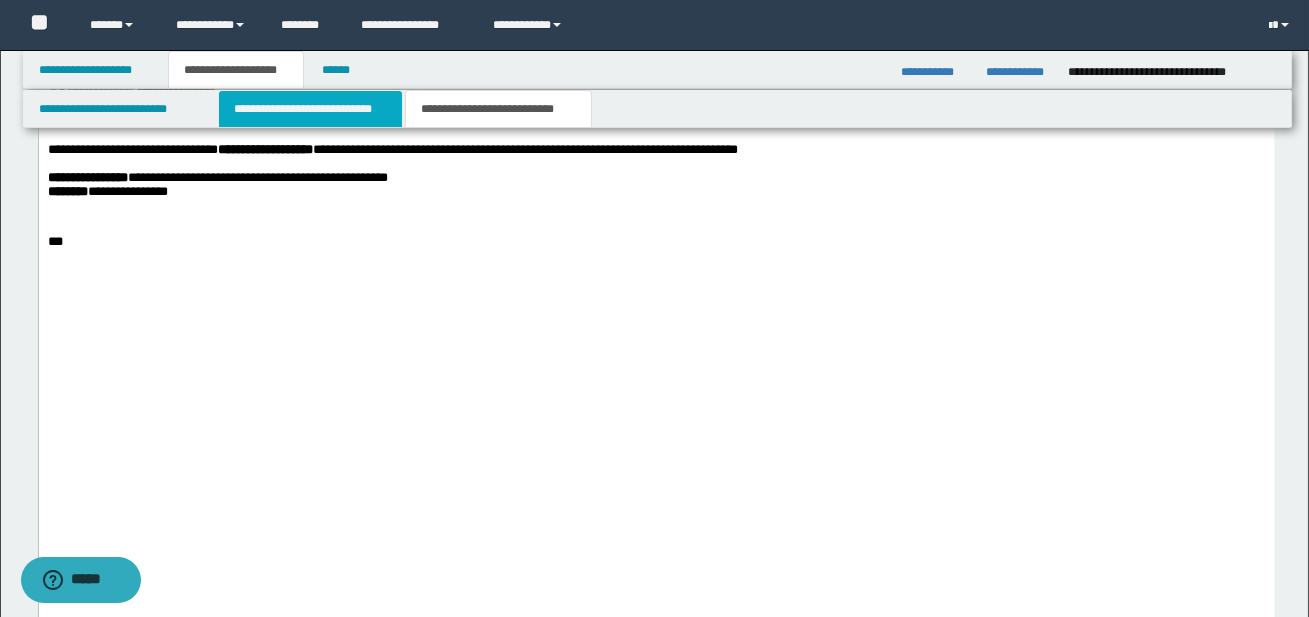 click on "**********" at bounding box center [310, 109] 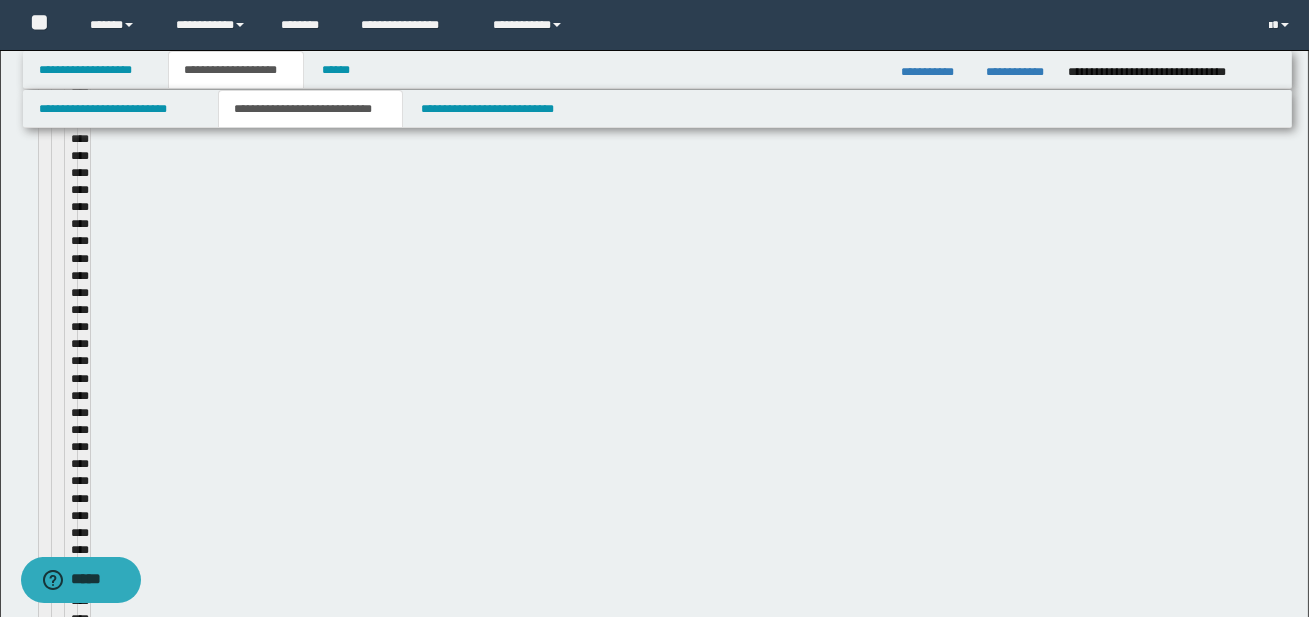 type 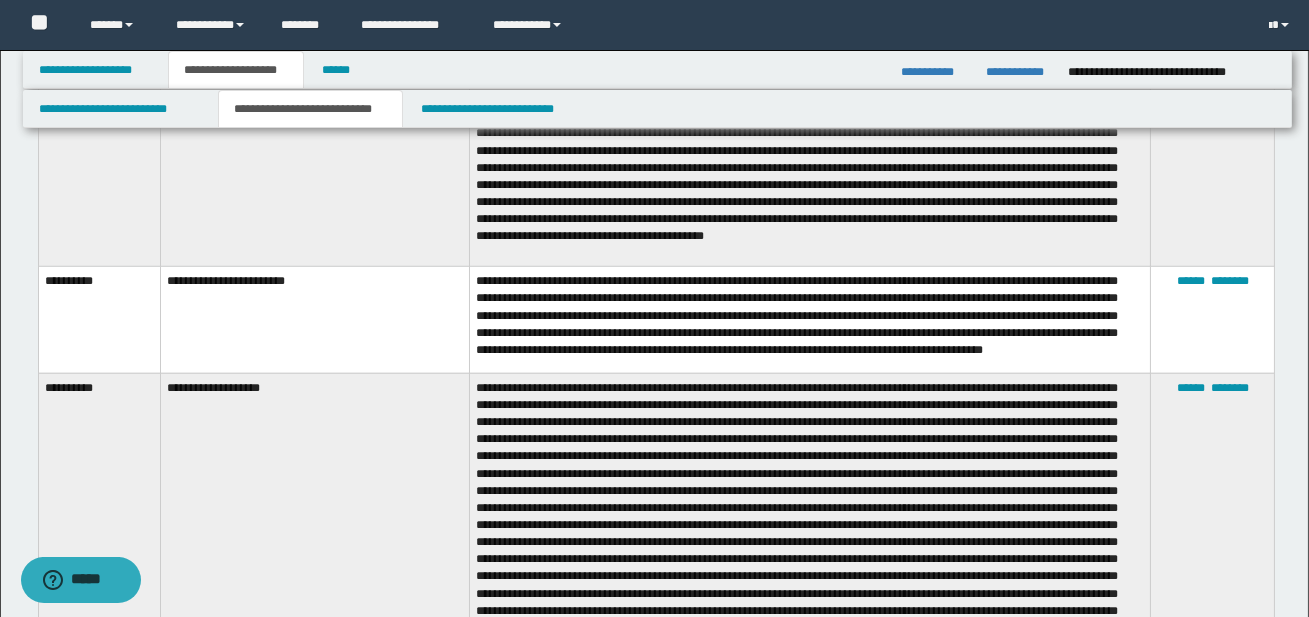 scroll, scrollTop: 3526, scrollLeft: 0, axis: vertical 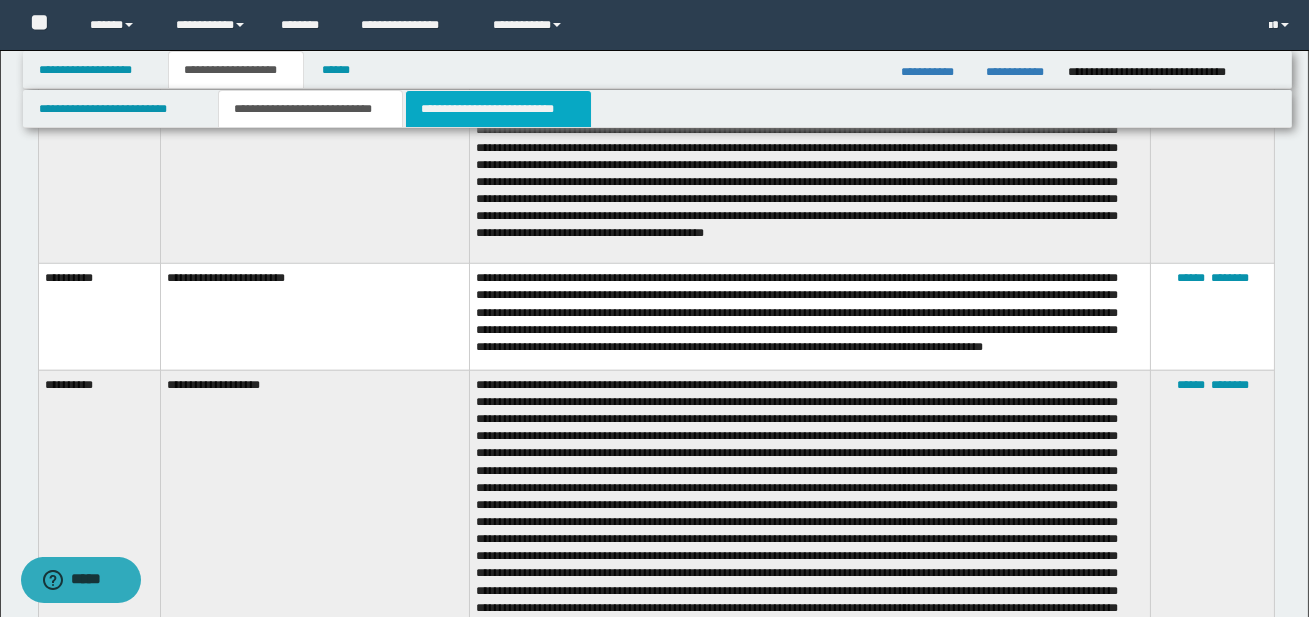 click on "**********" at bounding box center (498, 109) 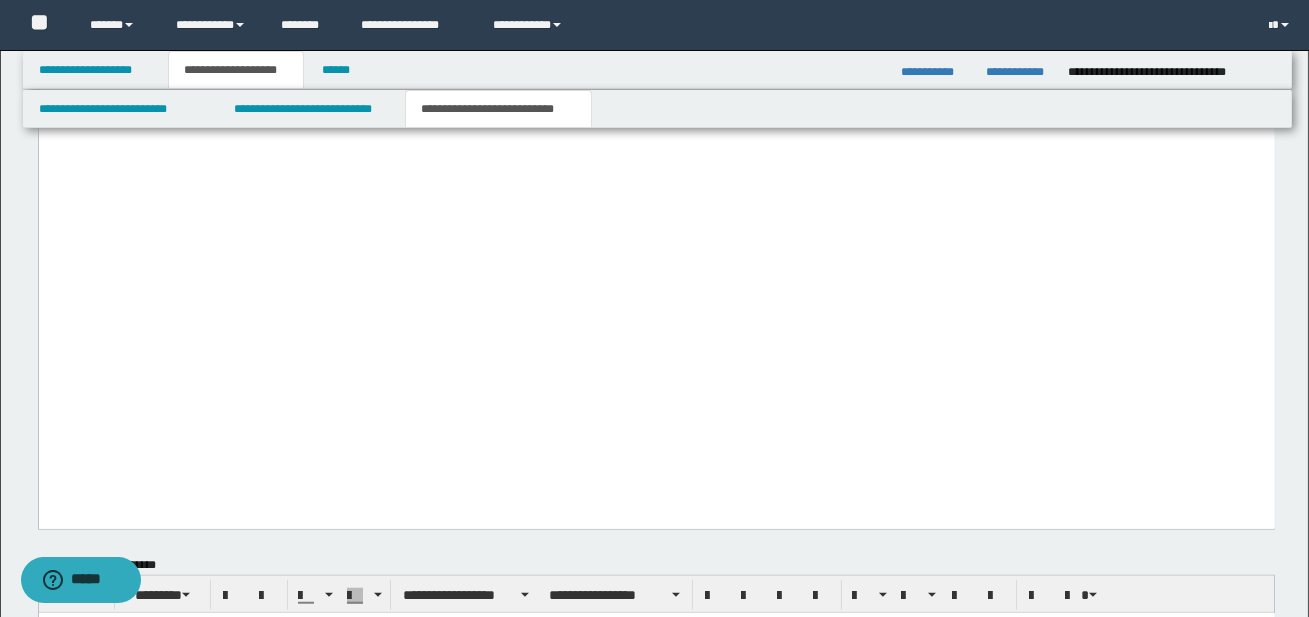 scroll, scrollTop: 3419, scrollLeft: 0, axis: vertical 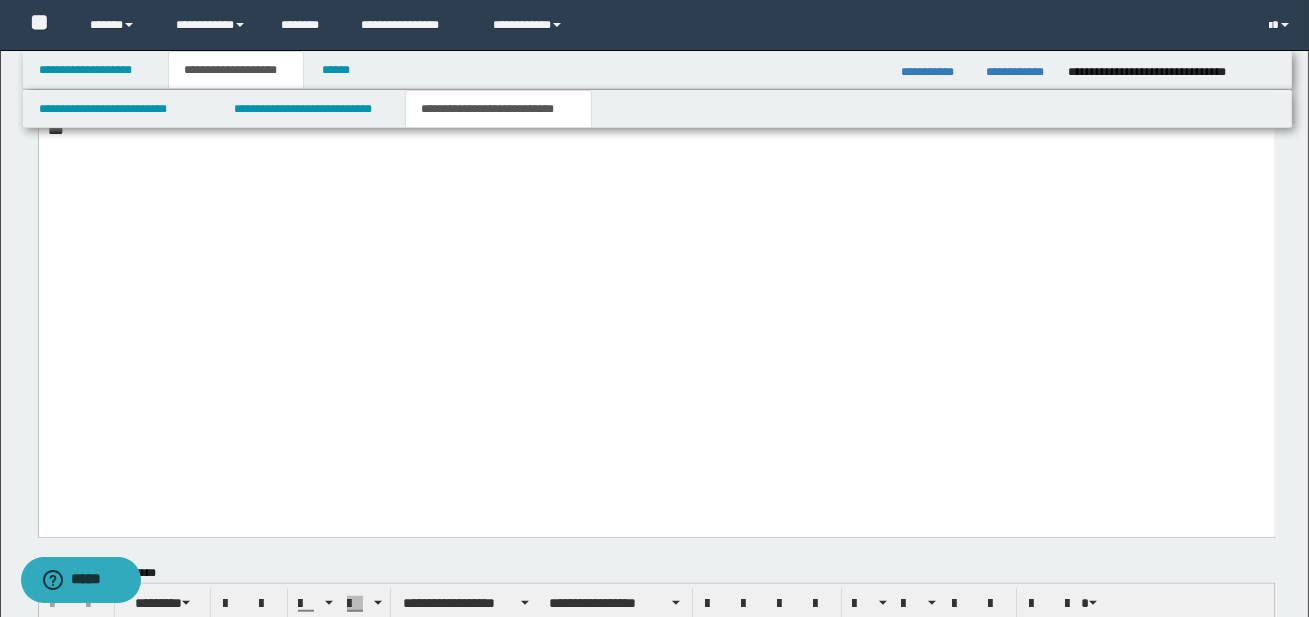 click on "**********" at bounding box center [656, -46] 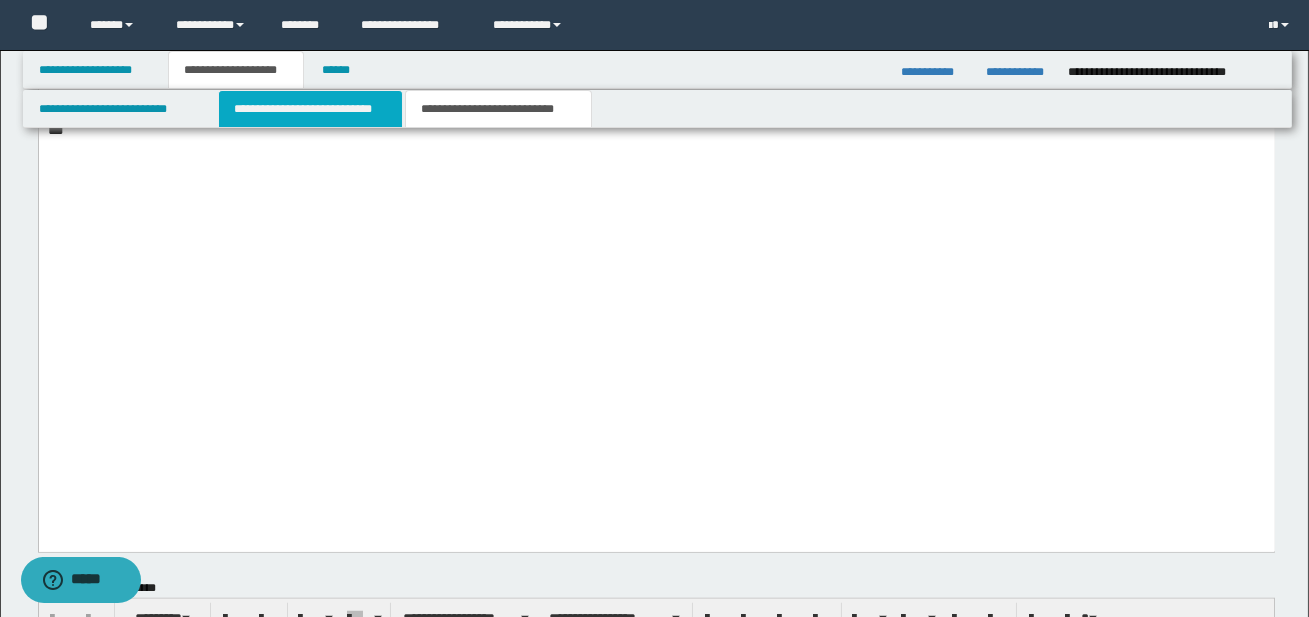 click on "**********" at bounding box center [310, 109] 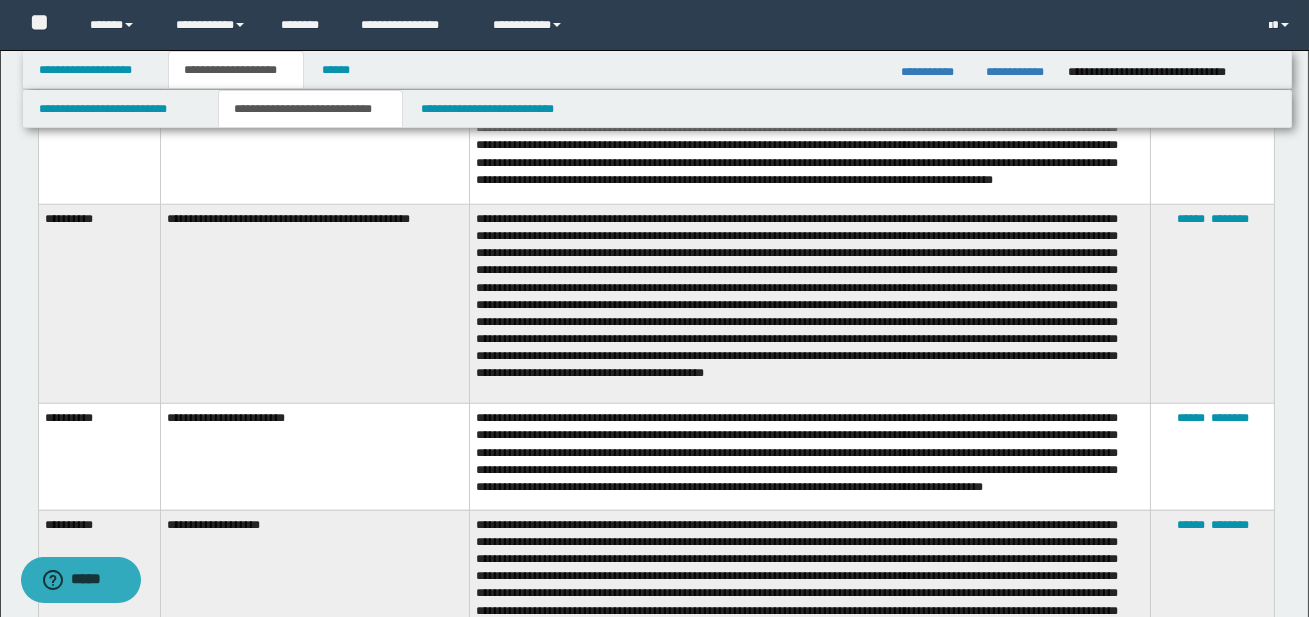 scroll, scrollTop: 3384, scrollLeft: 0, axis: vertical 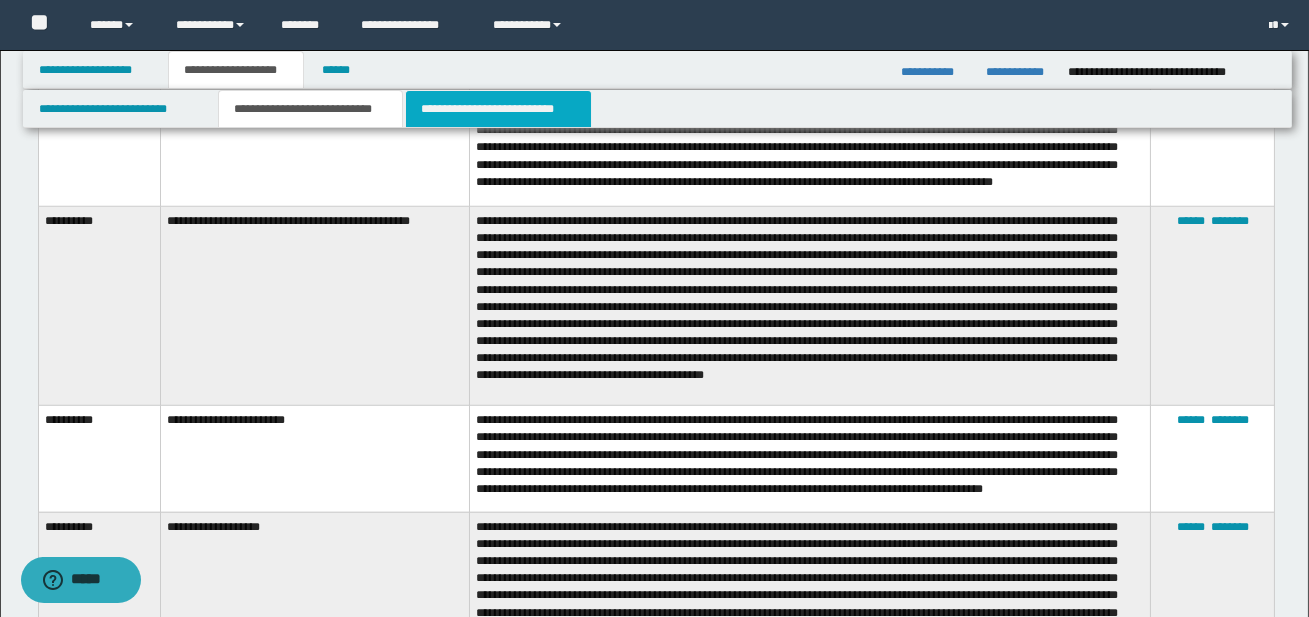 click on "**********" at bounding box center (498, 109) 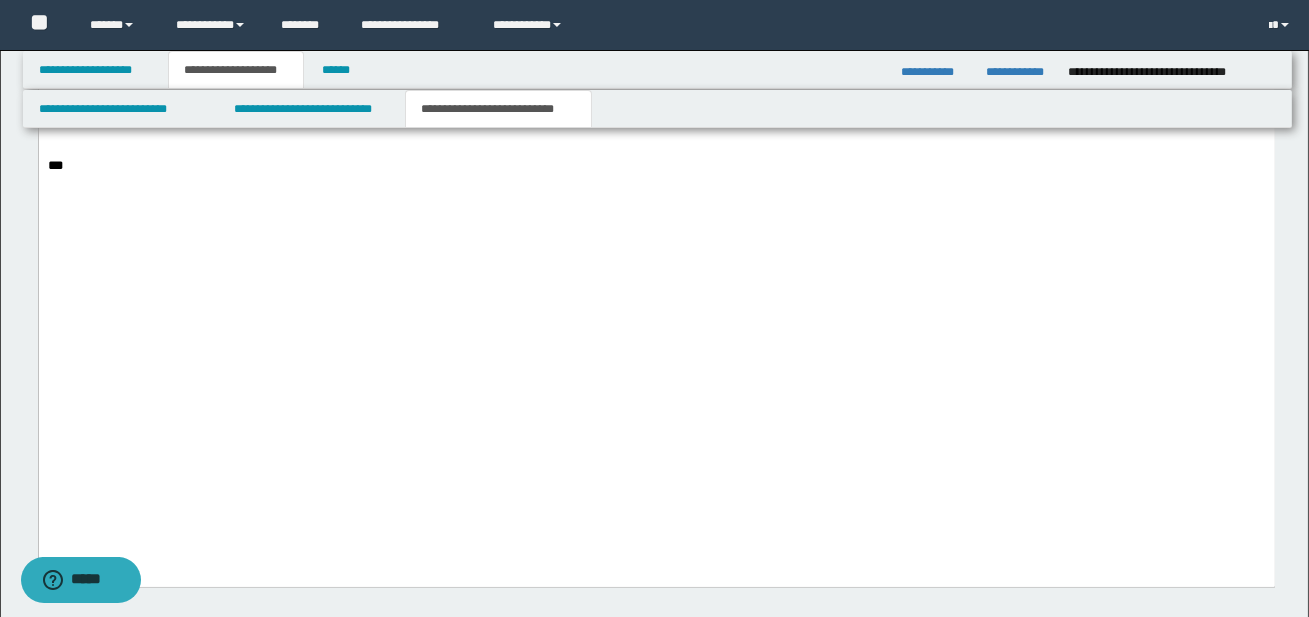 click on "**********" at bounding box center [656, -11] 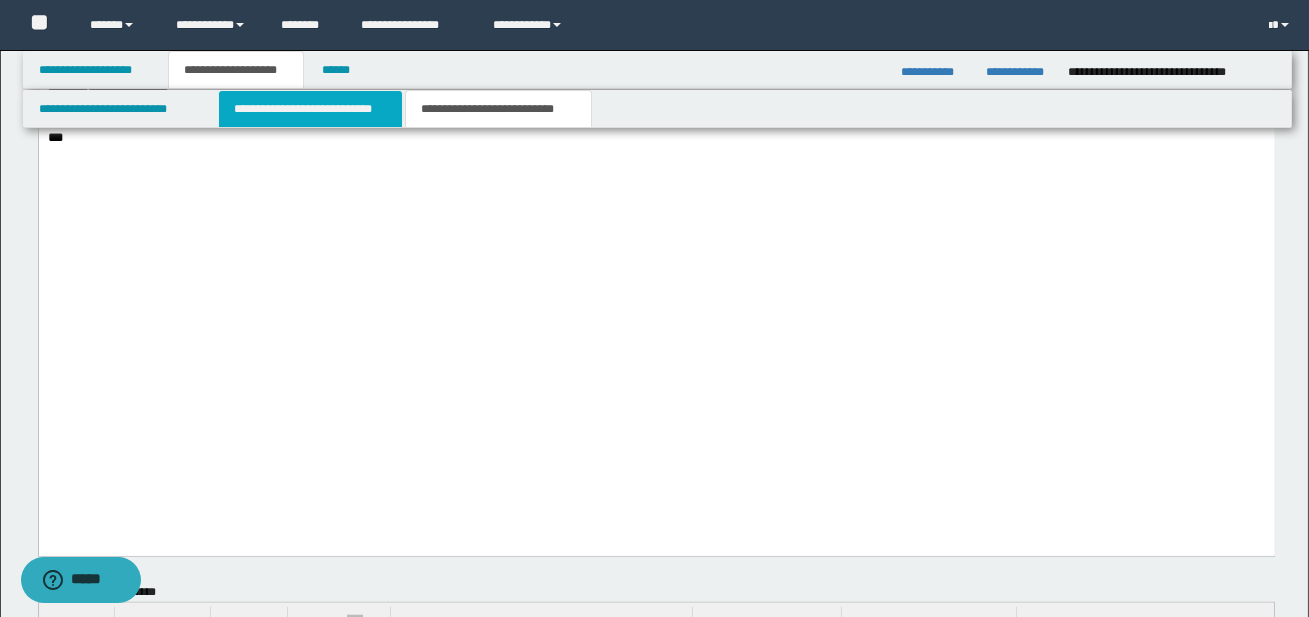 click on "**********" at bounding box center (310, 109) 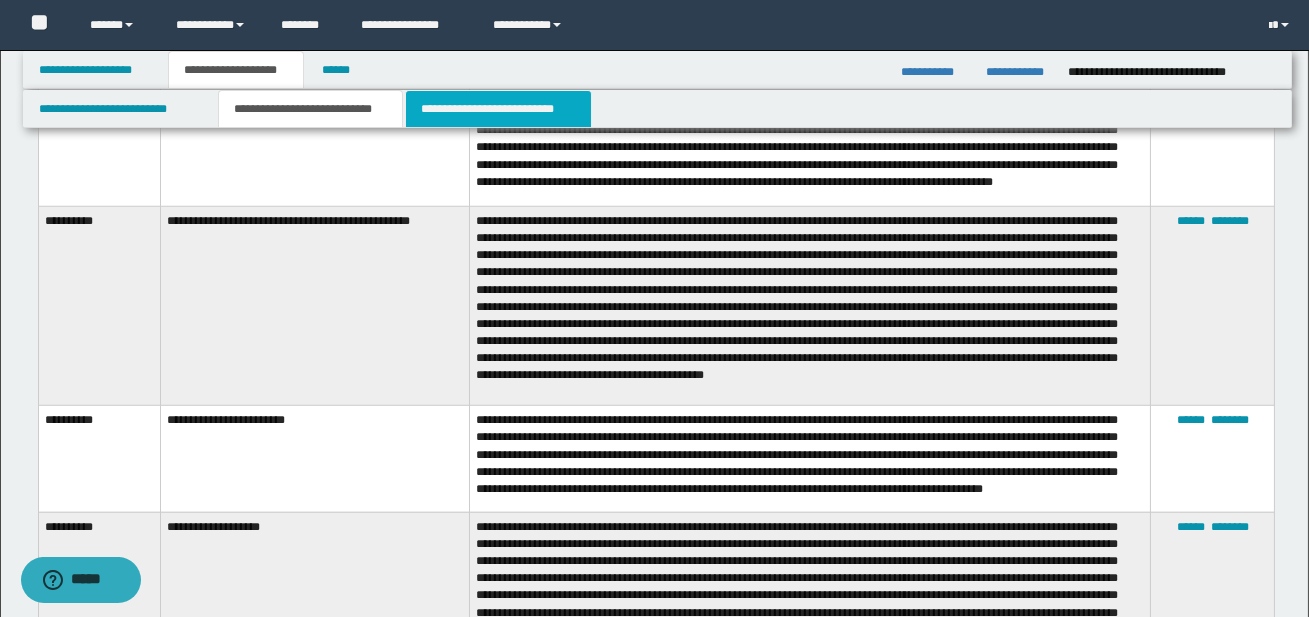 click on "**********" at bounding box center (498, 109) 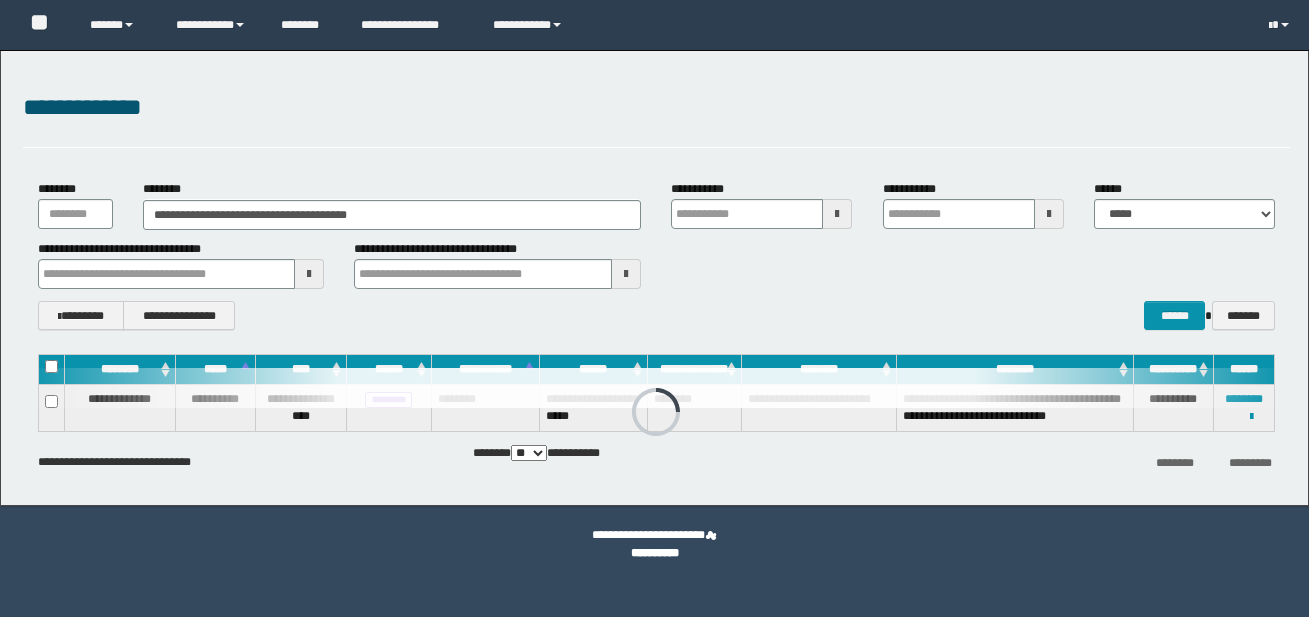 scroll, scrollTop: 0, scrollLeft: 0, axis: both 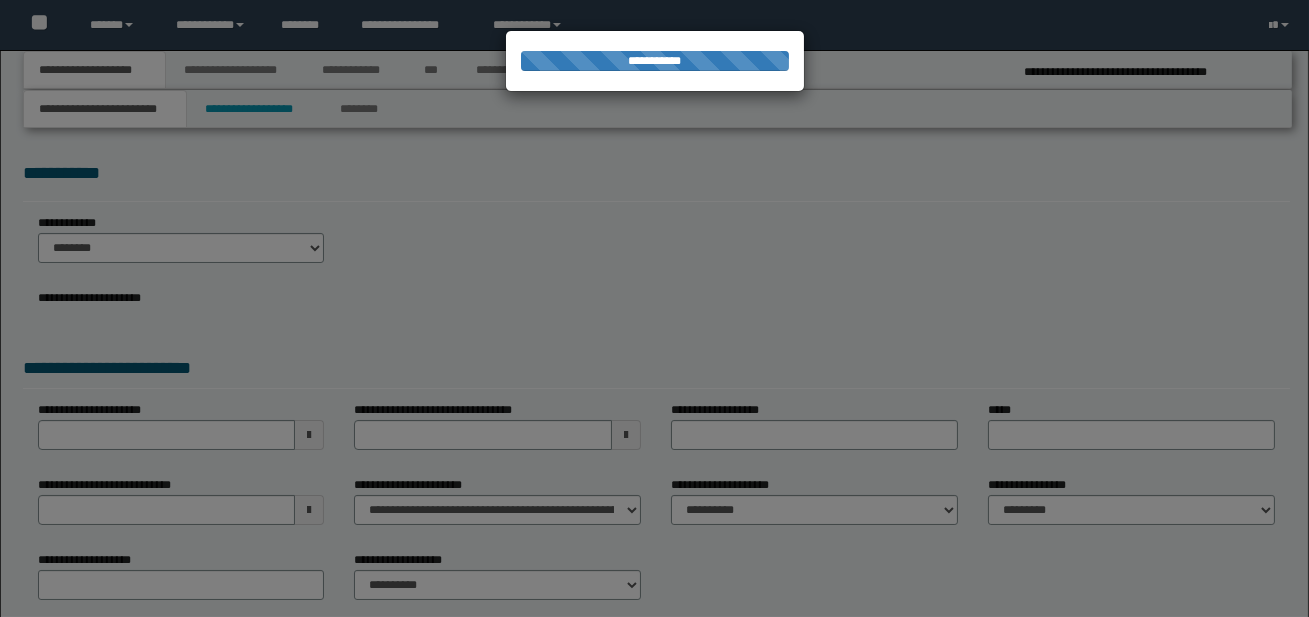 select on "*" 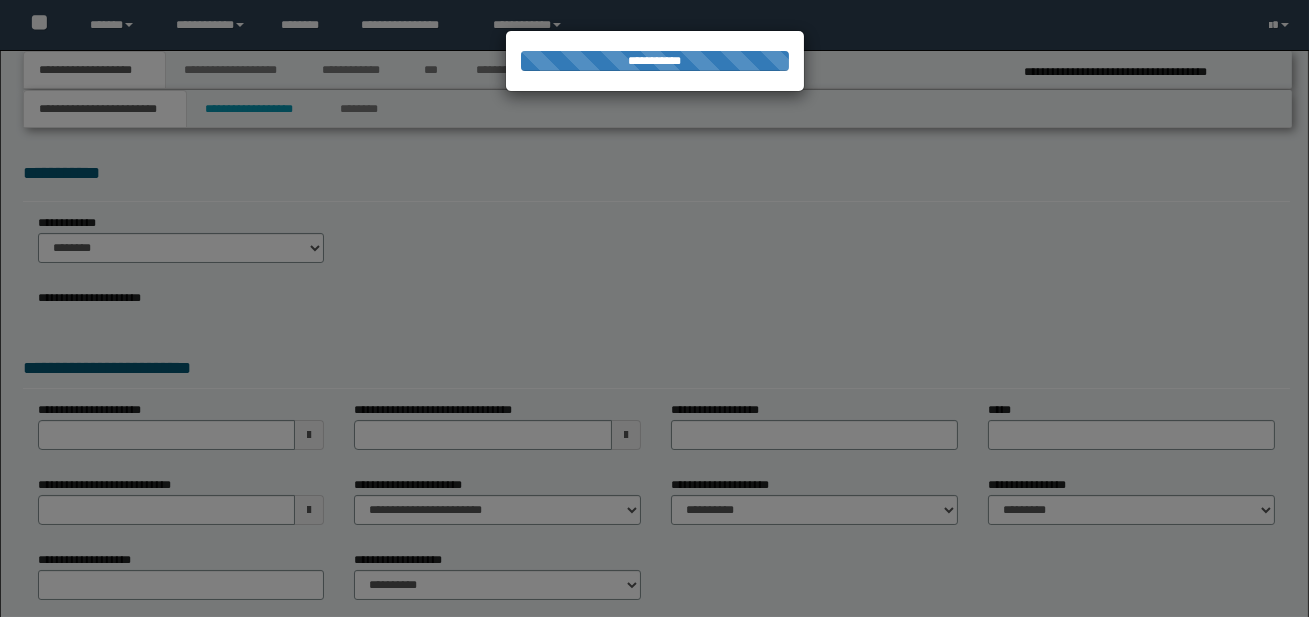 scroll, scrollTop: 0, scrollLeft: 0, axis: both 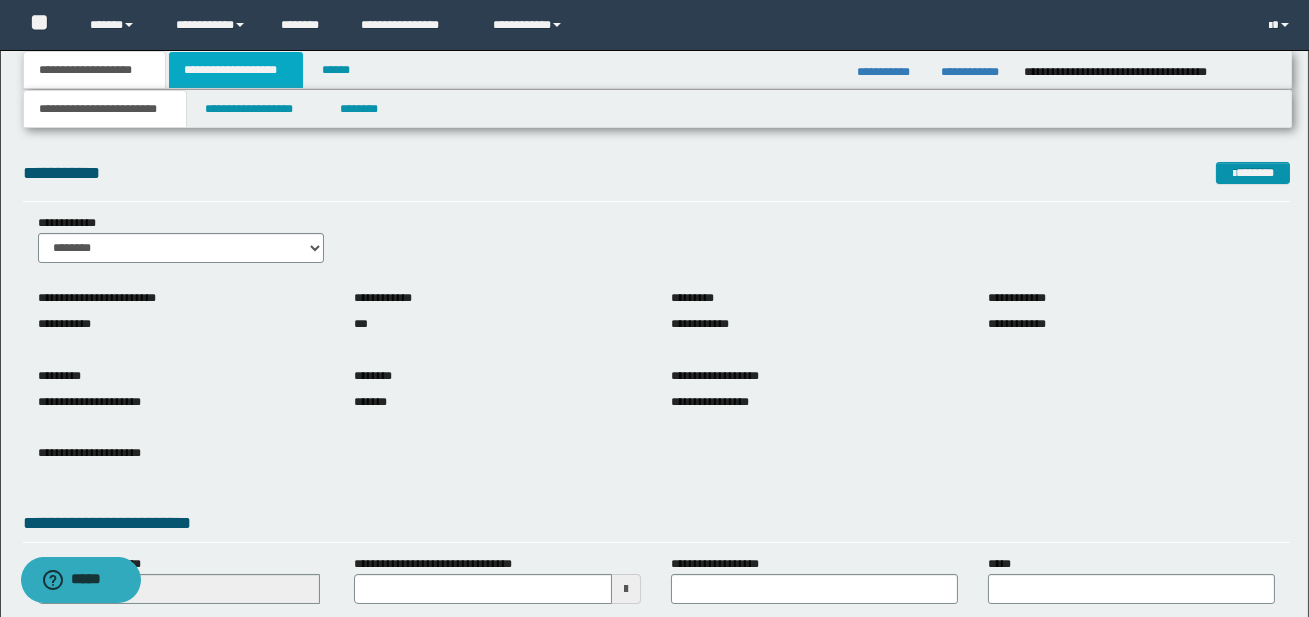 click on "**********" at bounding box center [236, 70] 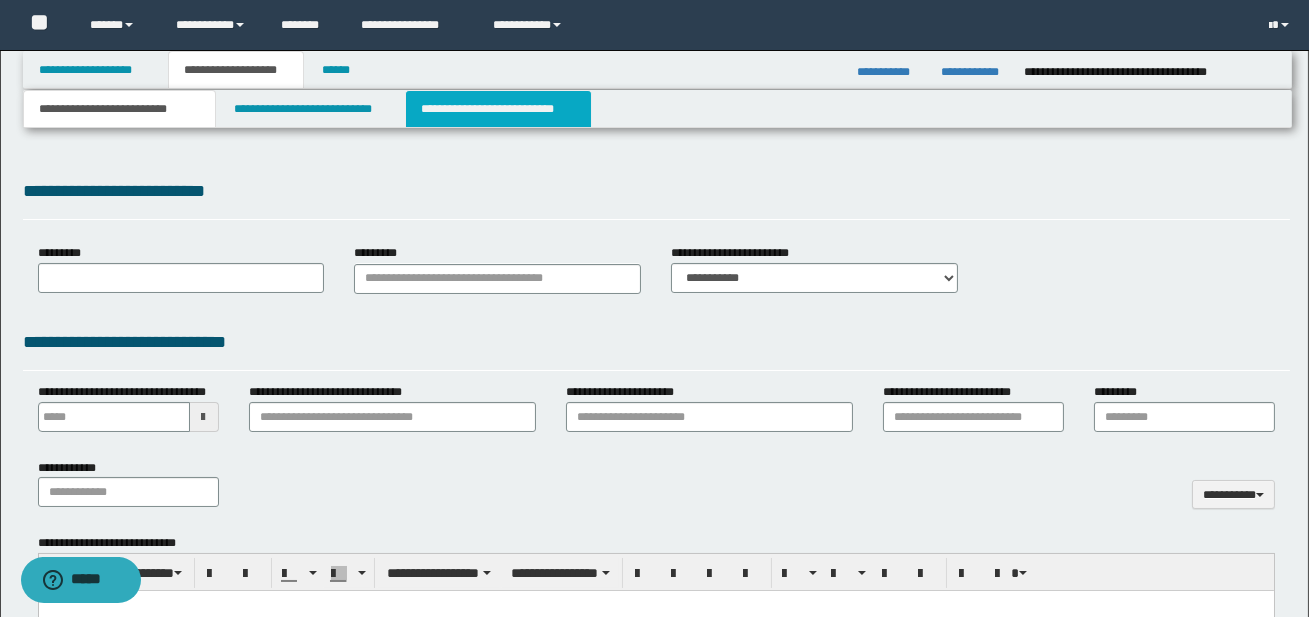 type 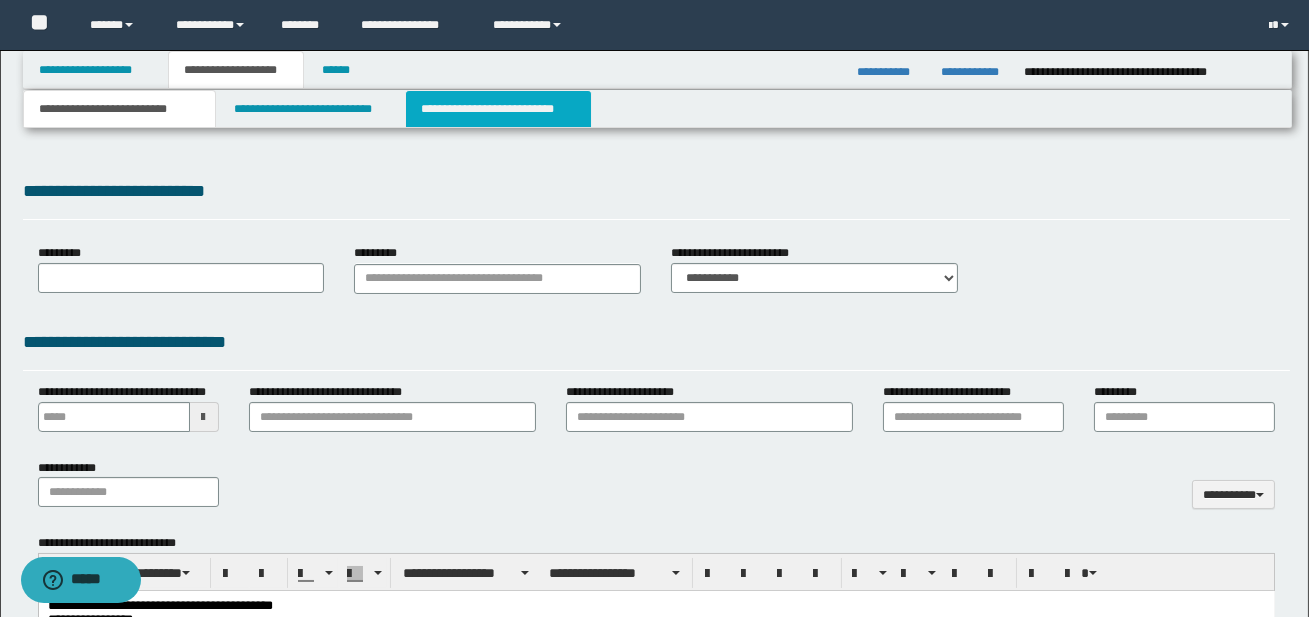 scroll, scrollTop: 0, scrollLeft: 0, axis: both 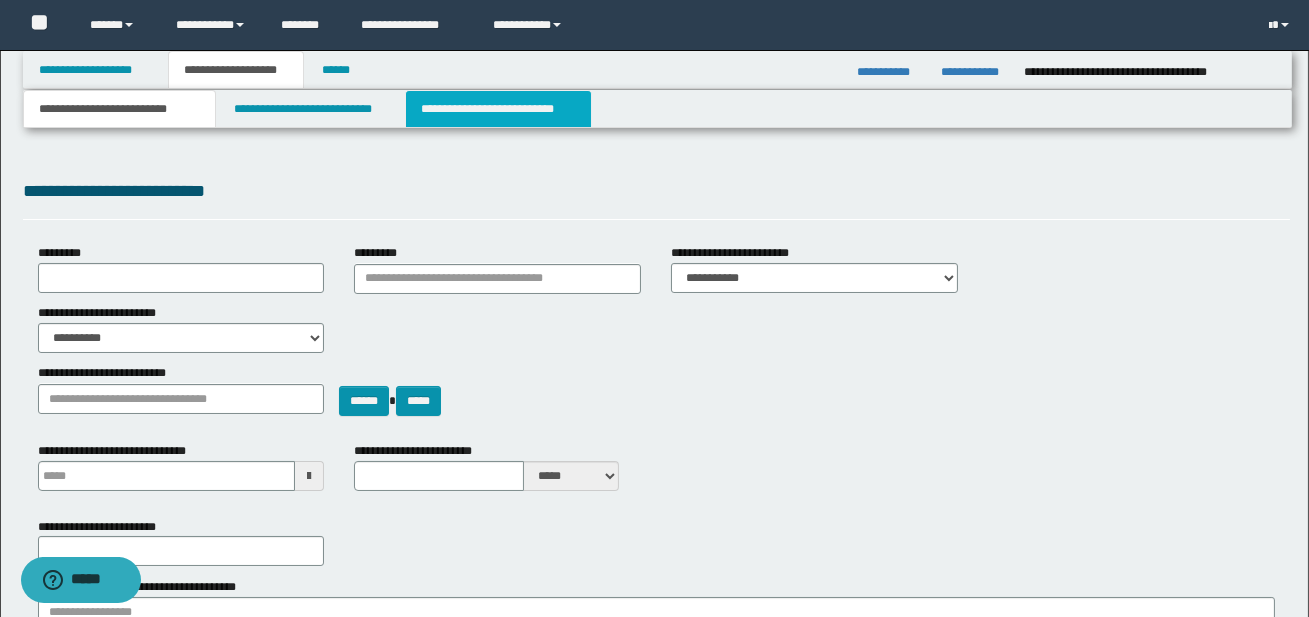 click on "**********" at bounding box center (498, 109) 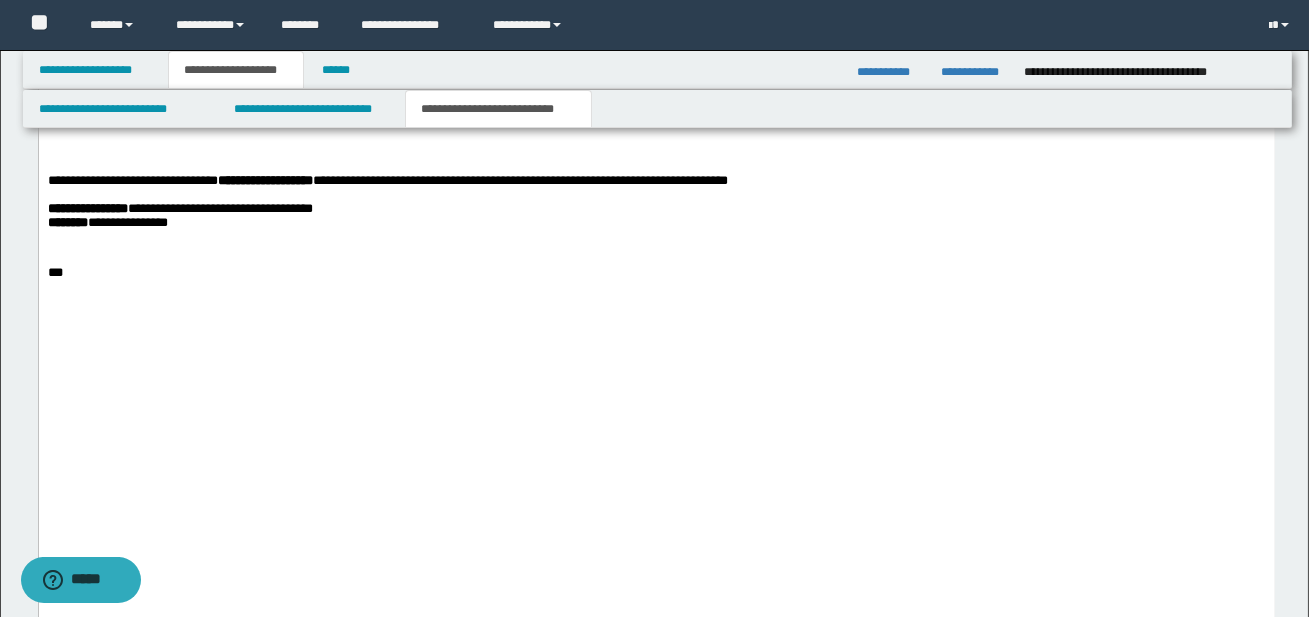 scroll, scrollTop: 2855, scrollLeft: 0, axis: vertical 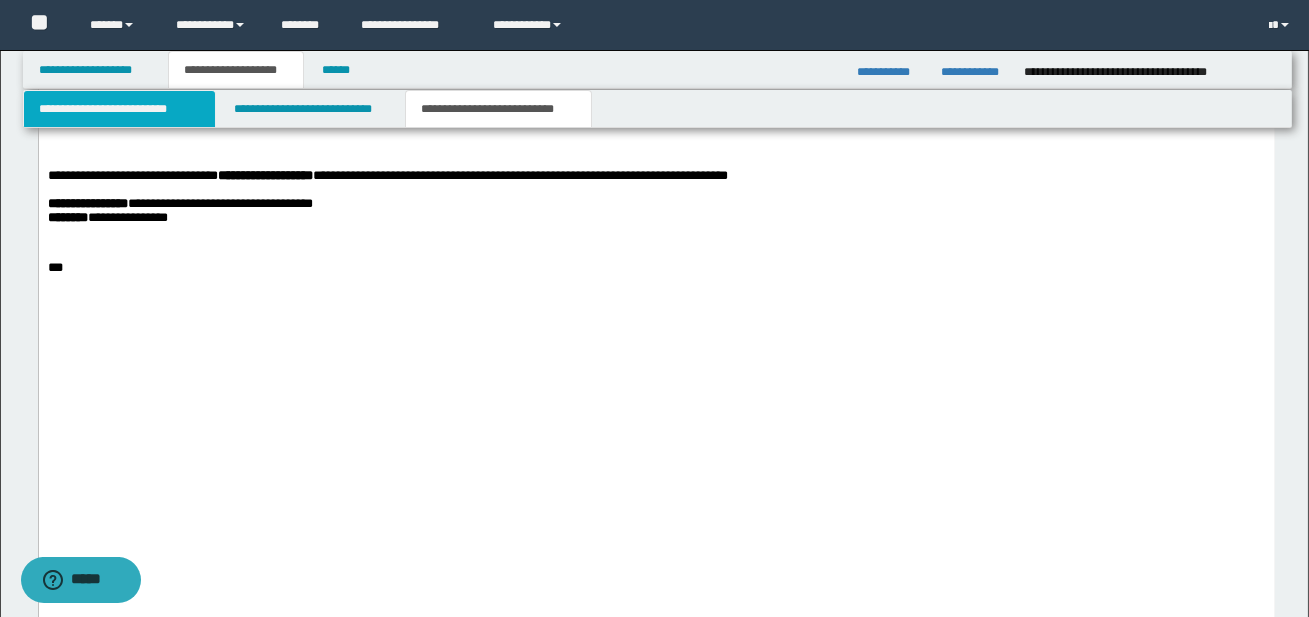 click on "**********" at bounding box center (119, 109) 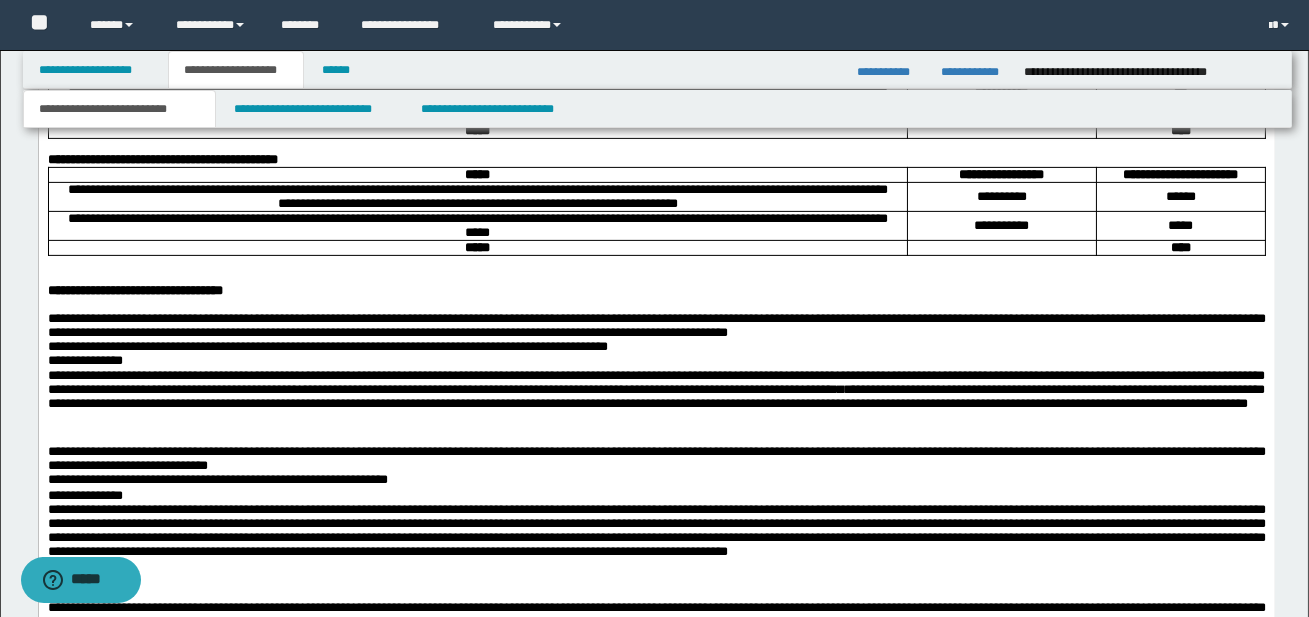 scroll, scrollTop: 1490, scrollLeft: 0, axis: vertical 